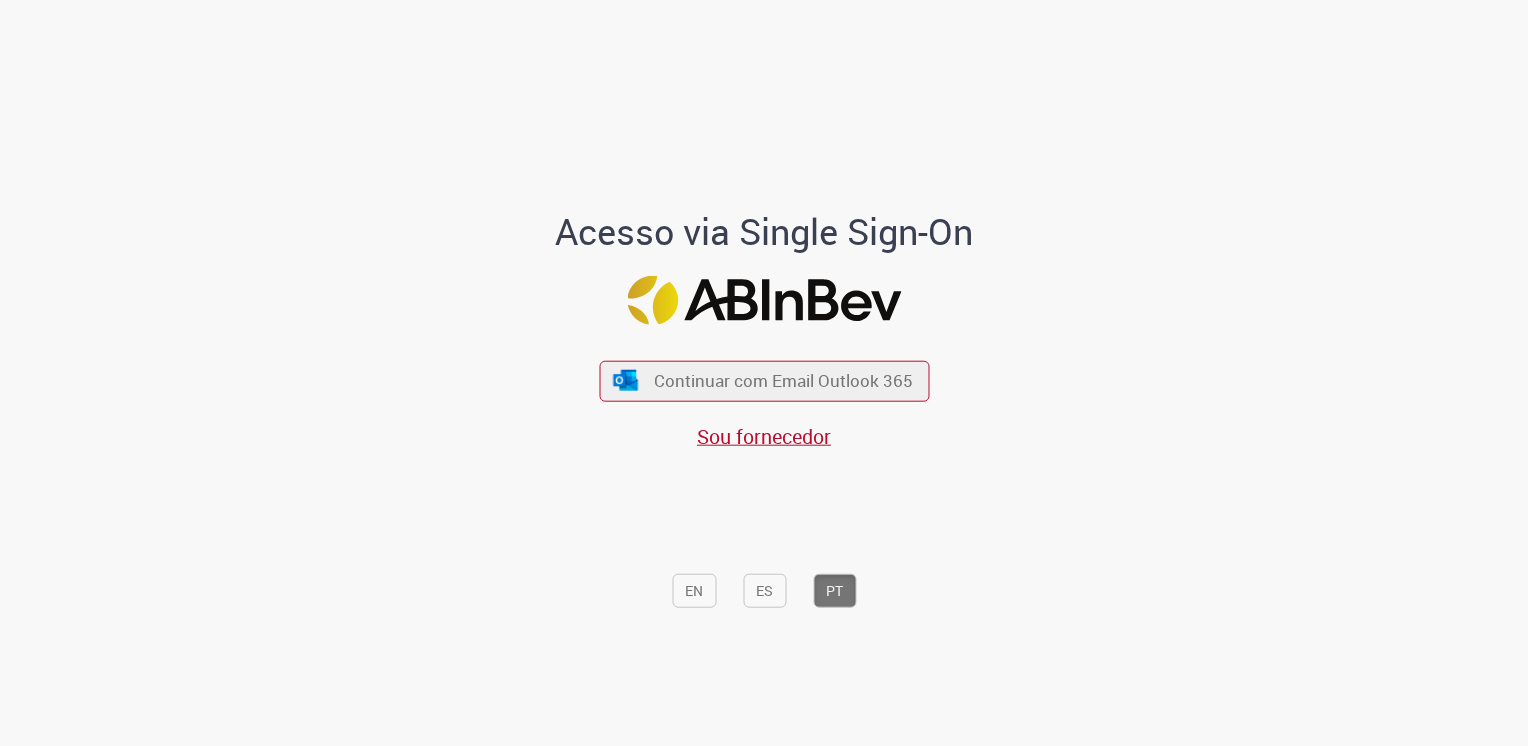 scroll, scrollTop: 0, scrollLeft: 0, axis: both 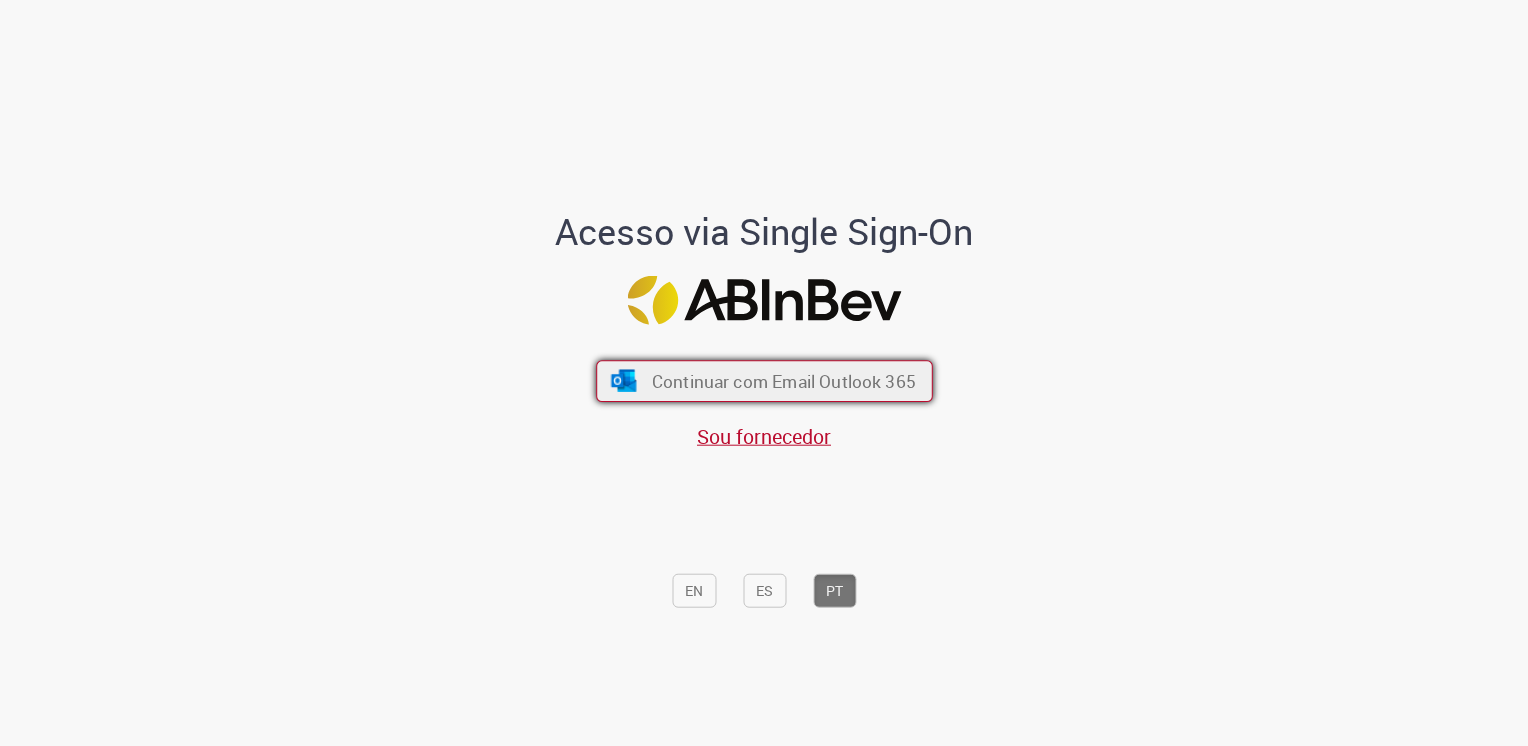 click on "Continuar com Email Outlook 365" at bounding box center [783, 380] 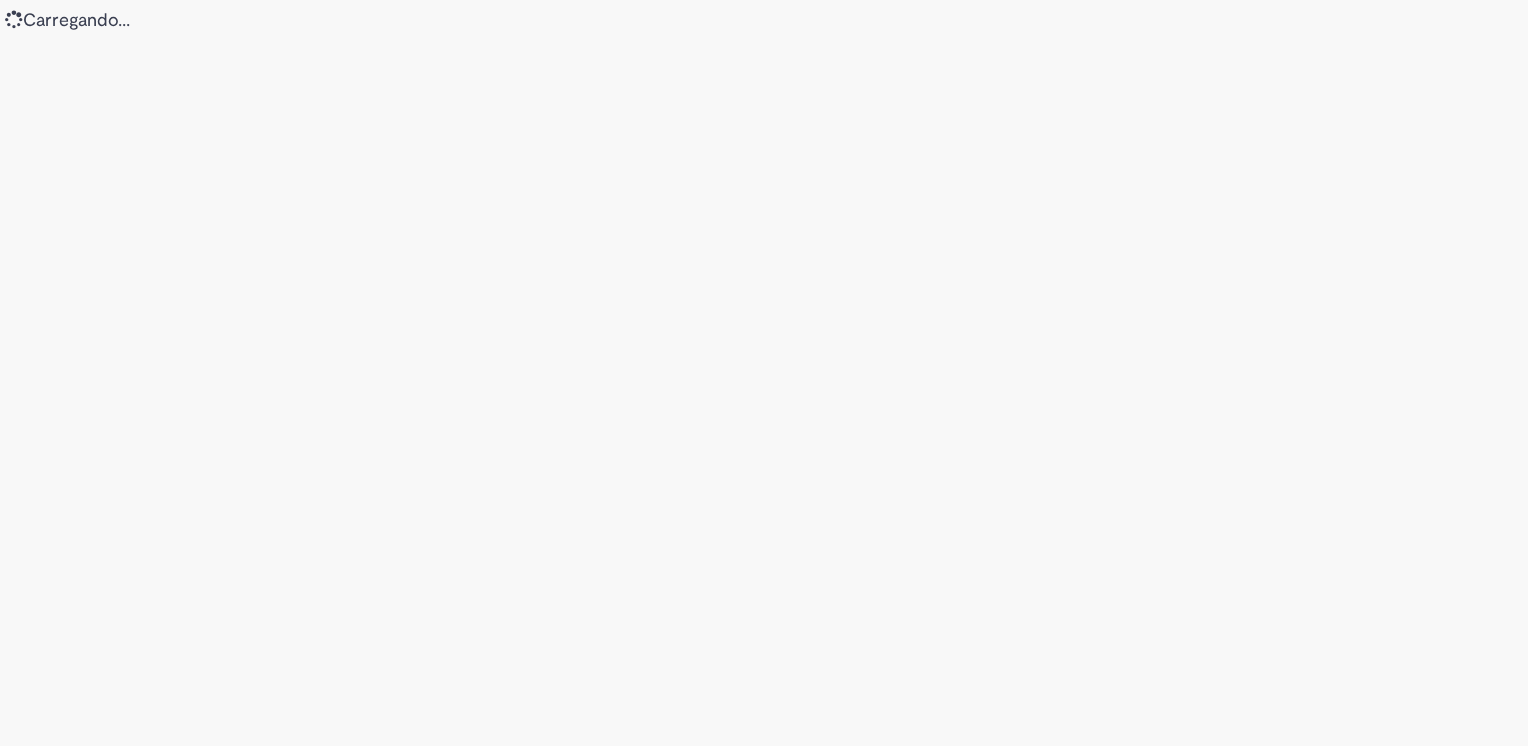 scroll, scrollTop: 0, scrollLeft: 0, axis: both 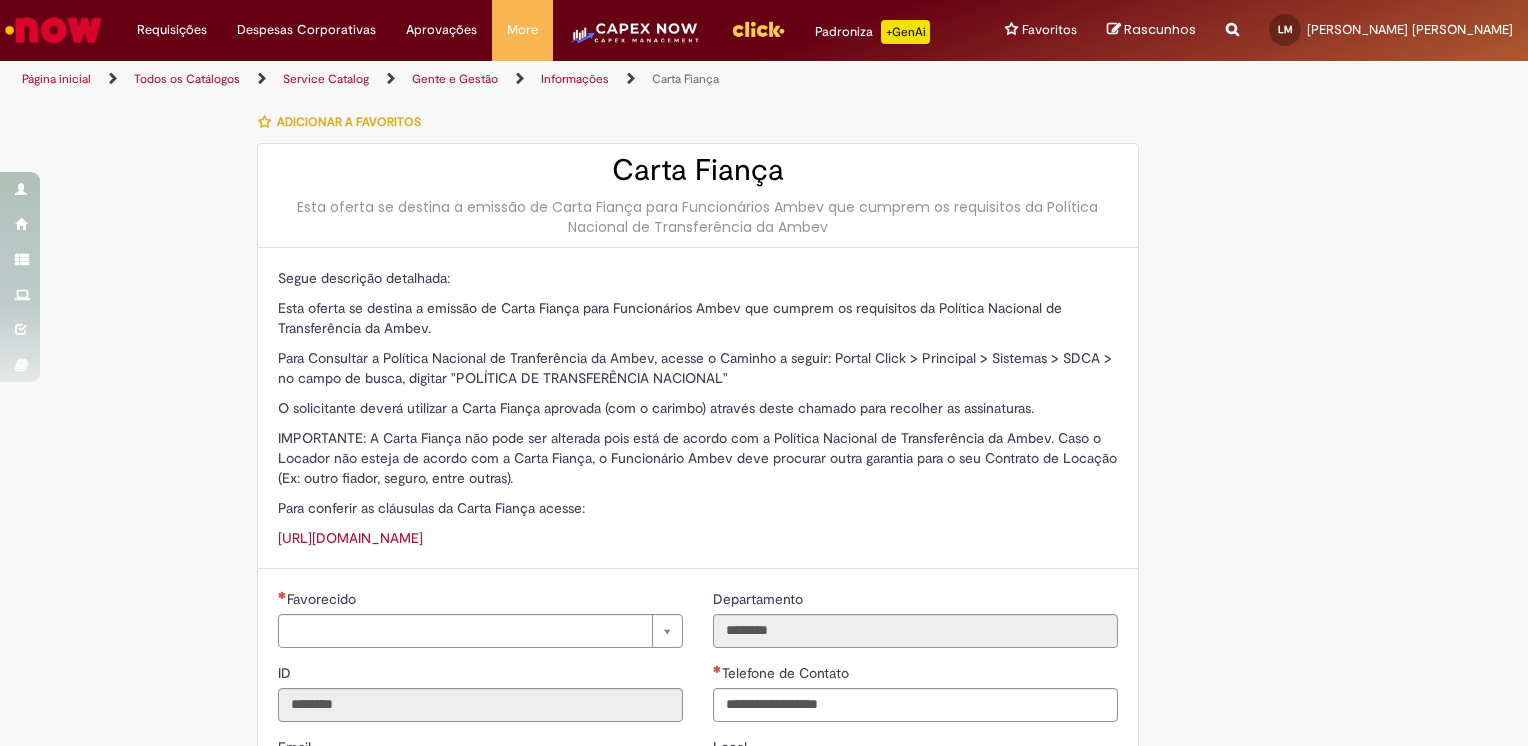 type on "**********" 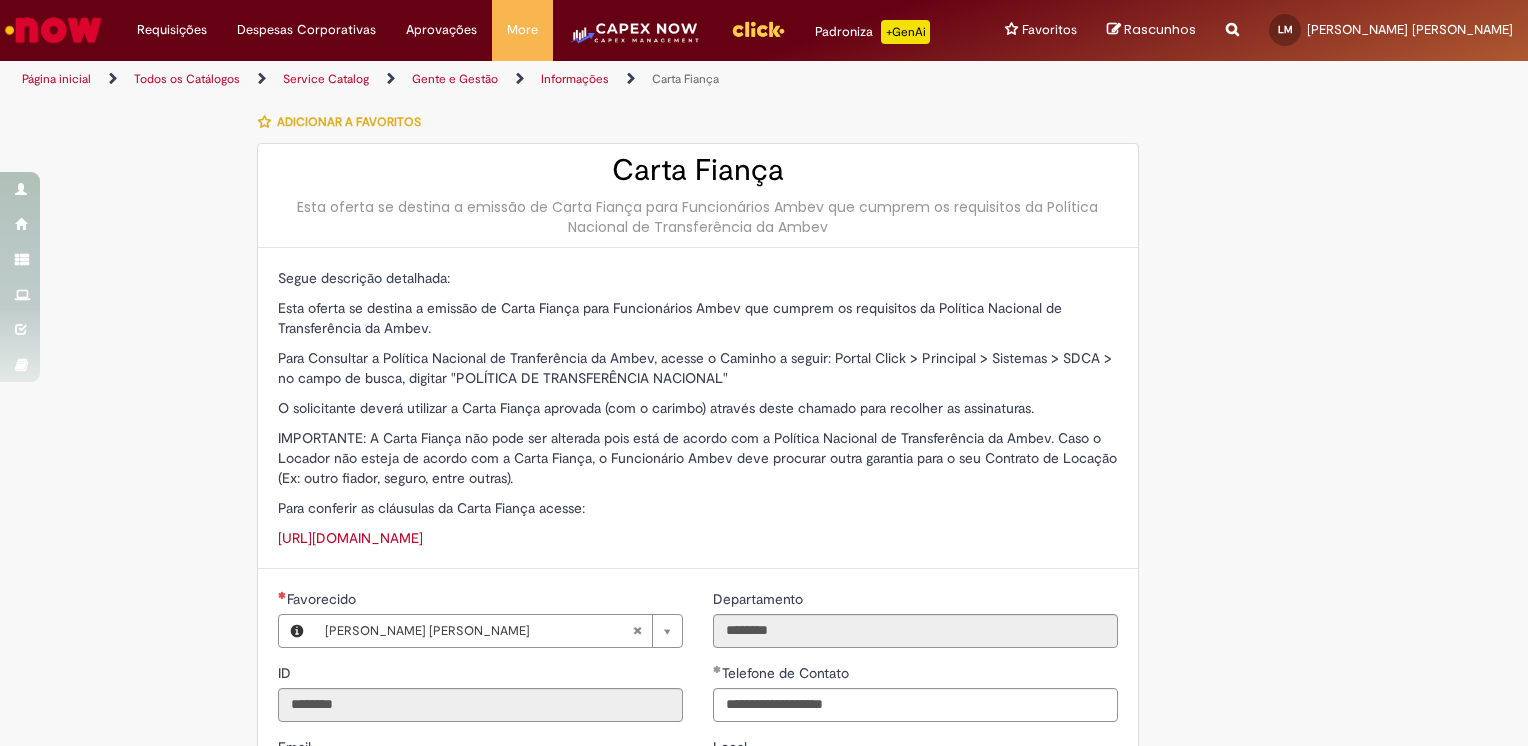 type on "**********" 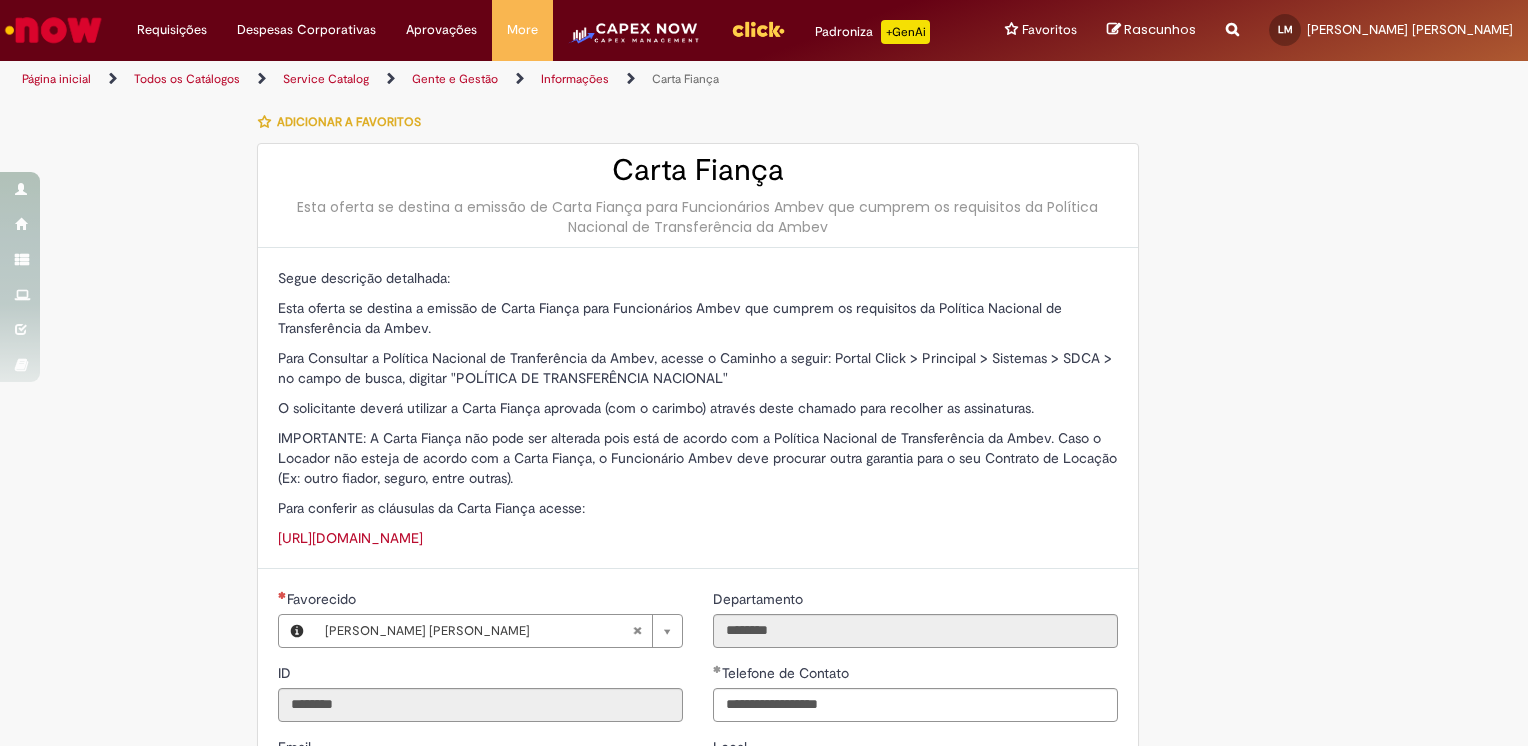 type on "**********" 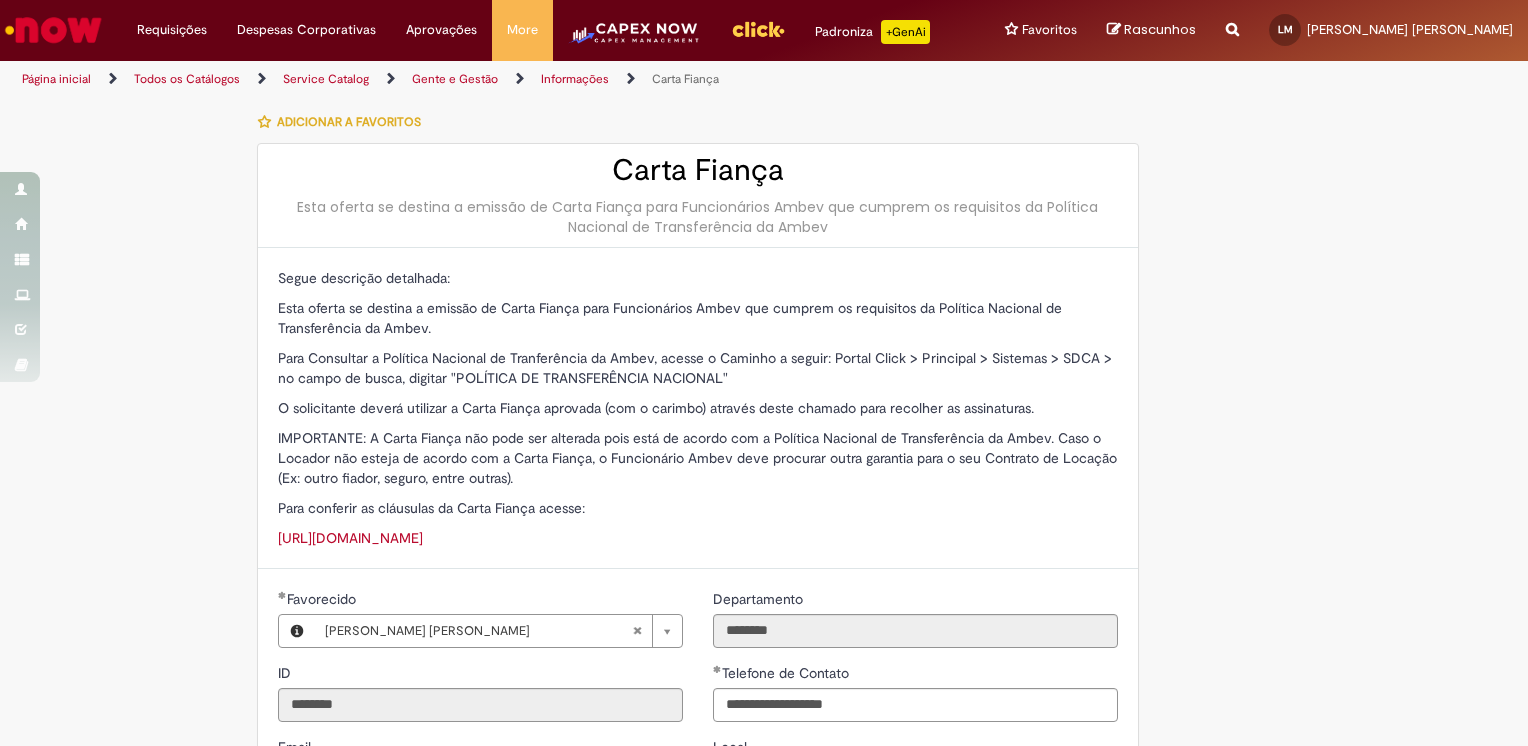 click on "Adicionar a Favoritos
Carta Fiança
Esta oferta se destina a emissão de Carta Fiança para Funcionários Ambev que cumprem os requisitos da Política Nacional de Transferência da Ambev
Segue descrição detalhada:
Esta oferta se destina a emissão de Carta Fiança para Funcionários Ambev que cumprem os requisitos da Política Nacional de Transferência da Ambev.
Para Consultar a Política Nacional de Tranferência da Ambev, acesse o Caminho a seguir: Portal Click > Principal > Sistemas > SDCA > no campo de busca, digitar "POLÍTICA DE TRANSFERÊNCIA NACIONAL"
O solicitante [PERSON_NAME] utilizar a Carta Fiança aprovada (com o carimbo) através deste chamado para recolher as assinaturas.
Para conferir as cláusulas da Carta Fiança acesse:
[URL][DOMAIN_NAME]
**" at bounding box center (764, 952) 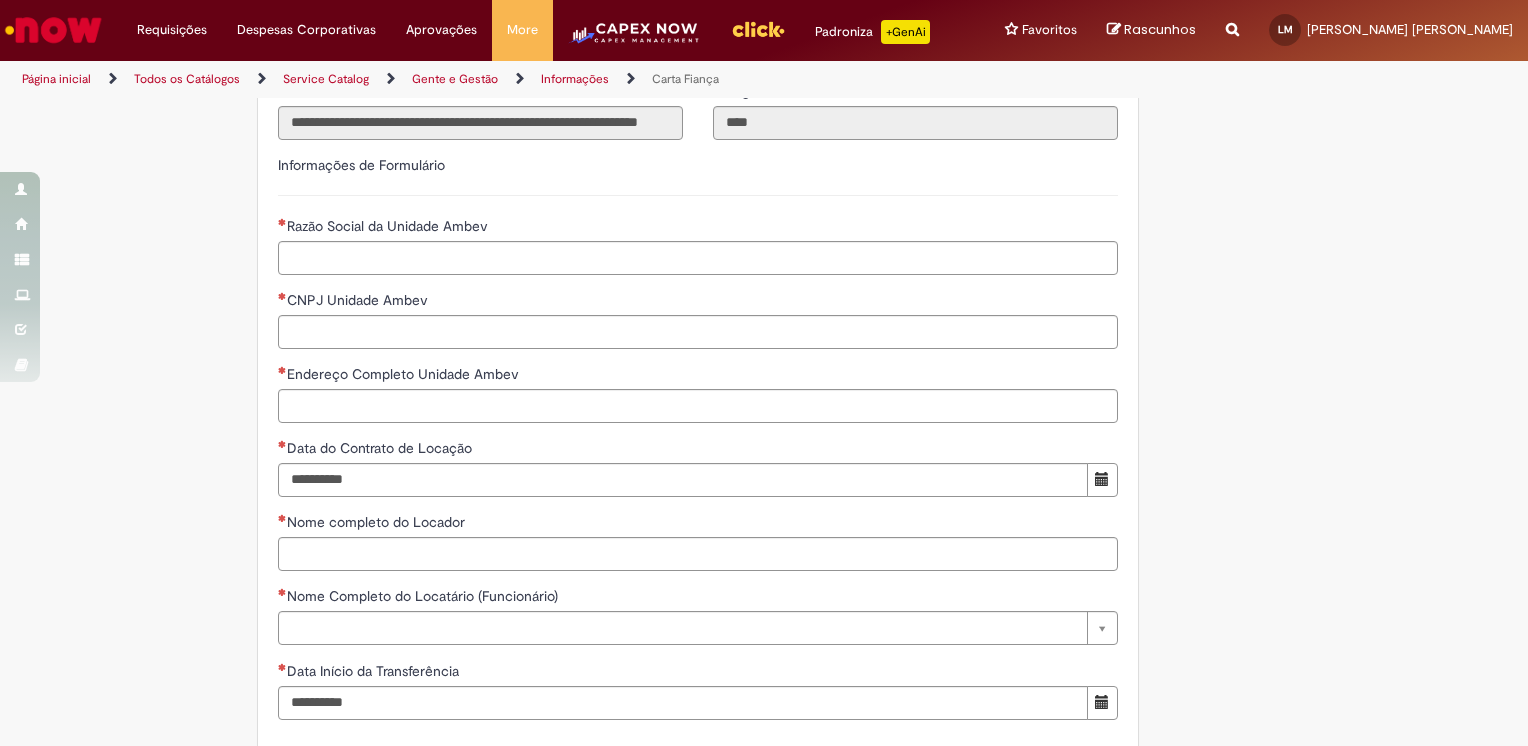 scroll, scrollTop: 728, scrollLeft: 0, axis: vertical 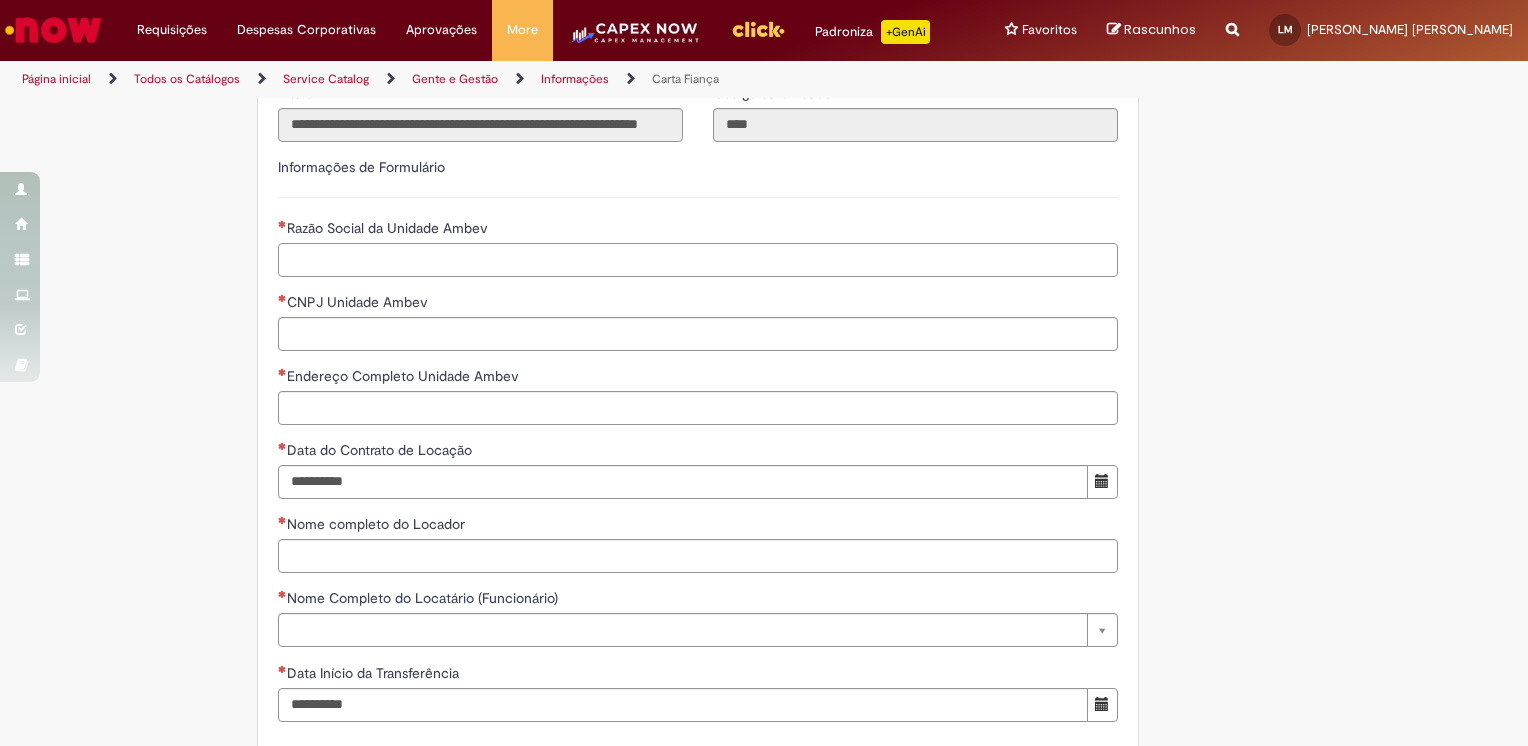 click on "Razão Social da Unidade Ambev" at bounding box center (698, 260) 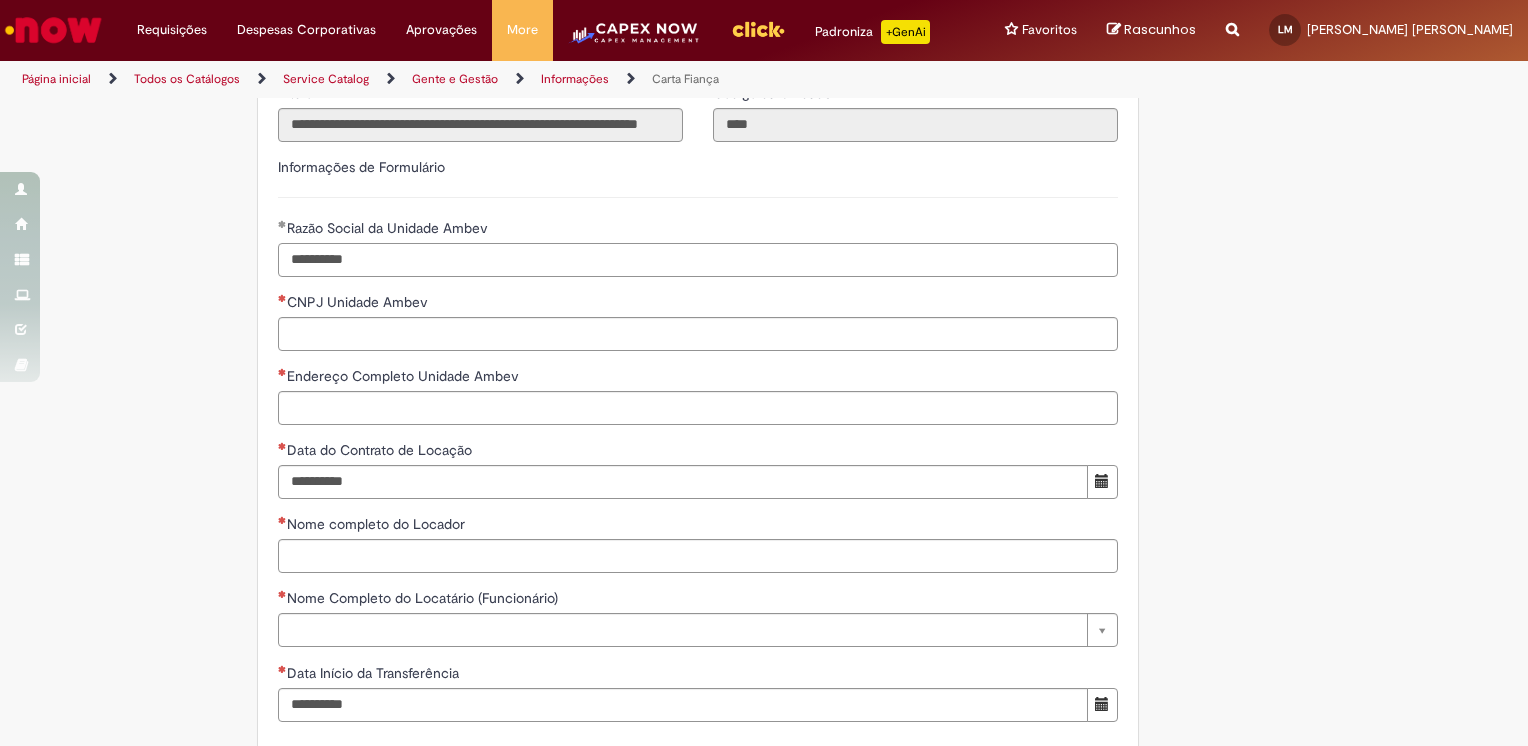 type on "**********" 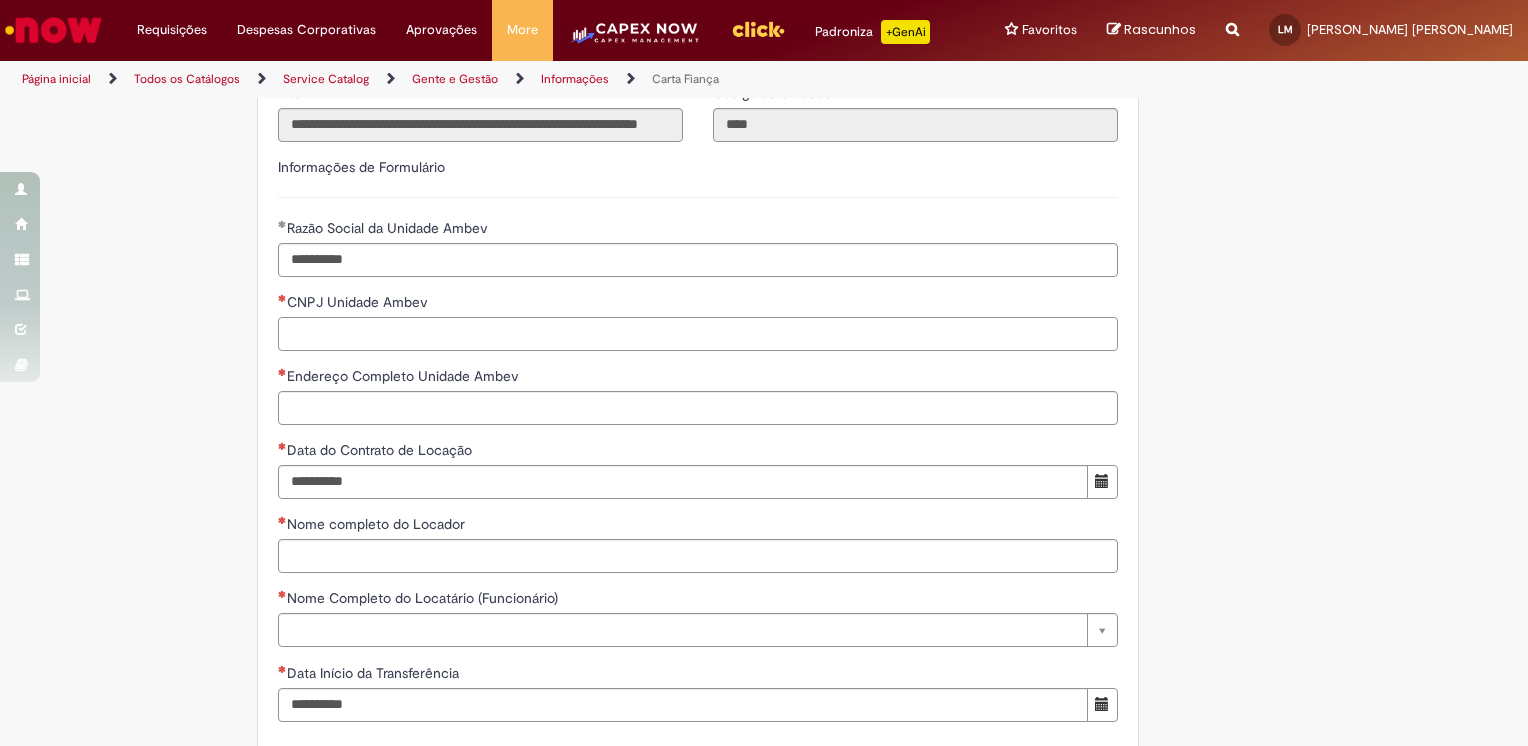 click on "CNPJ Unidade Ambev" at bounding box center [698, 334] 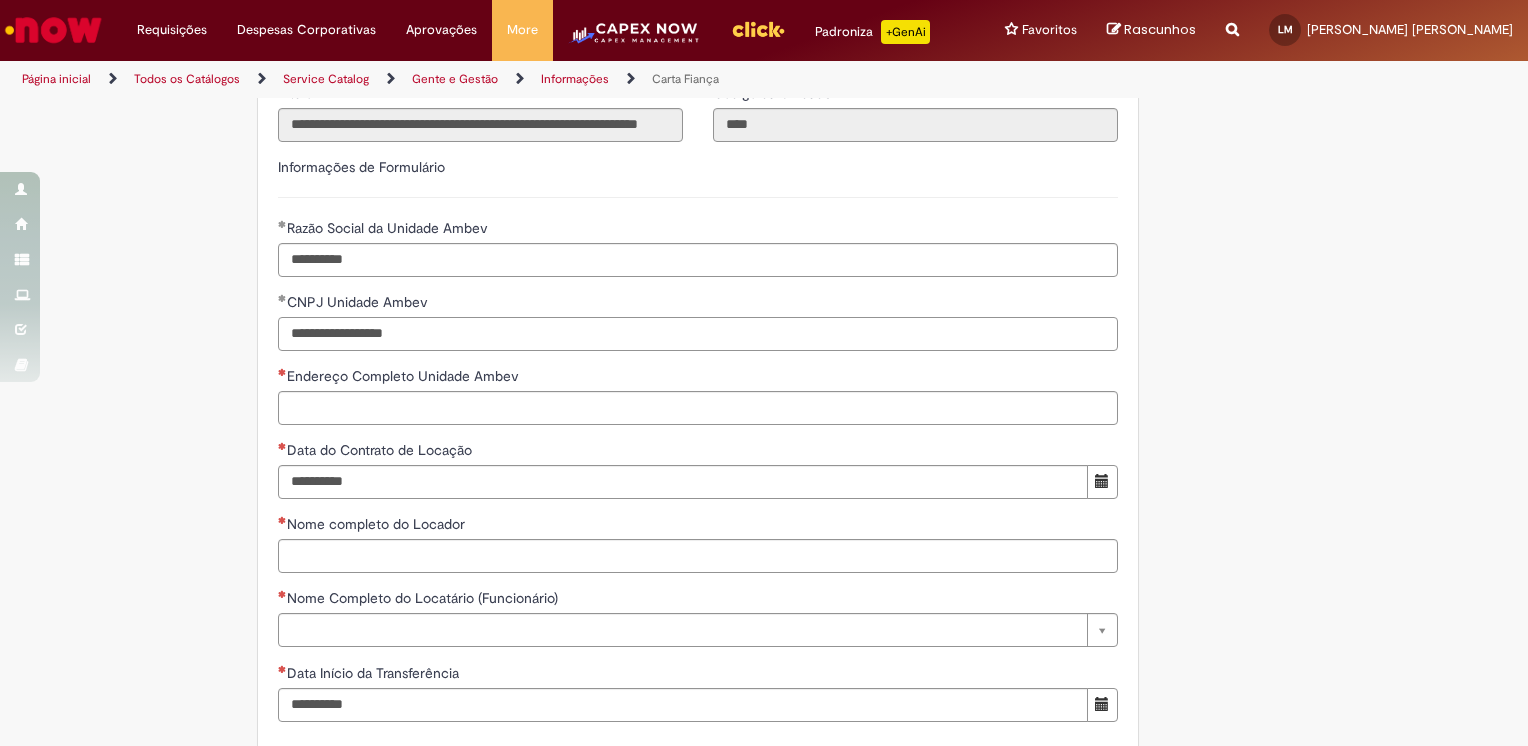 type on "**********" 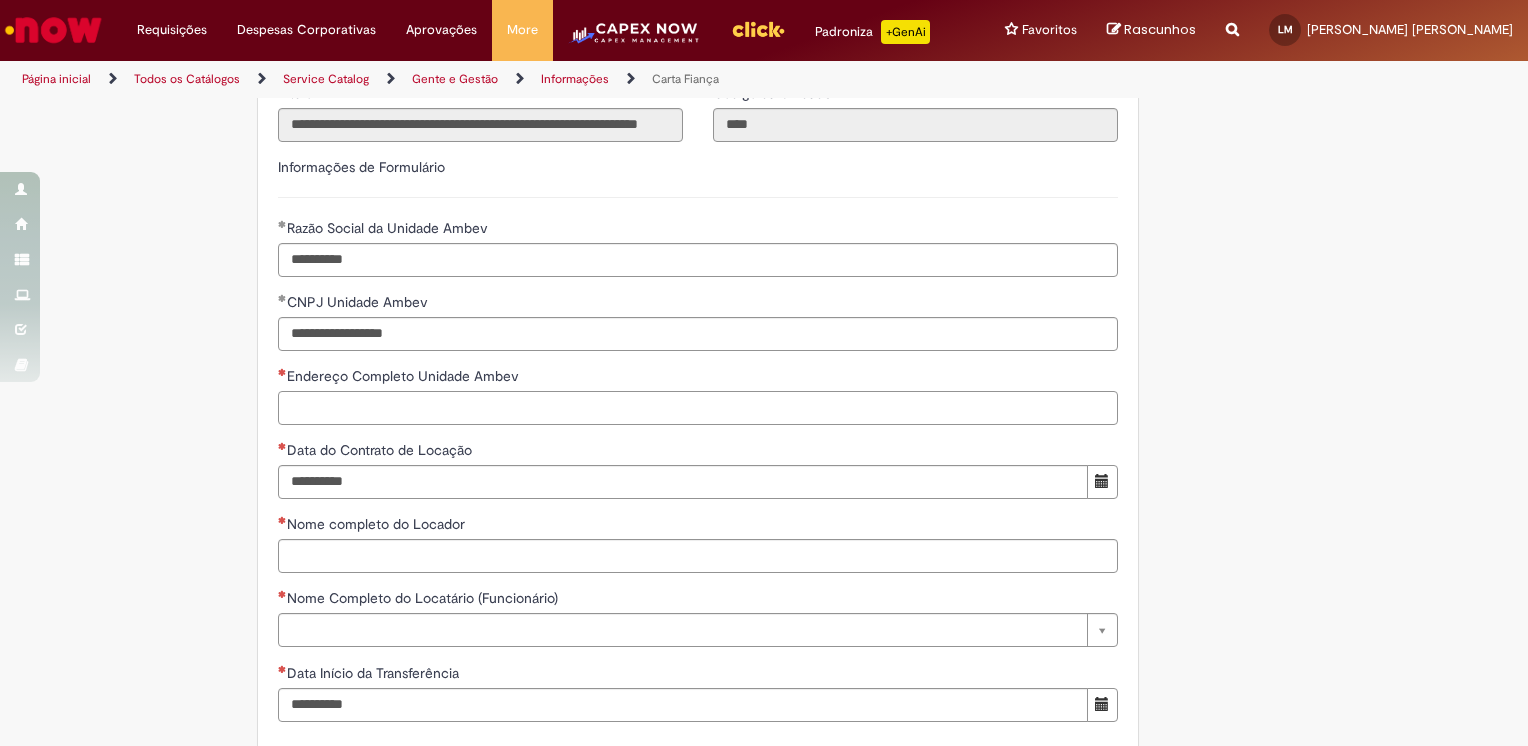 click on "Endereço Completo Unidade Ambev" at bounding box center (698, 408) 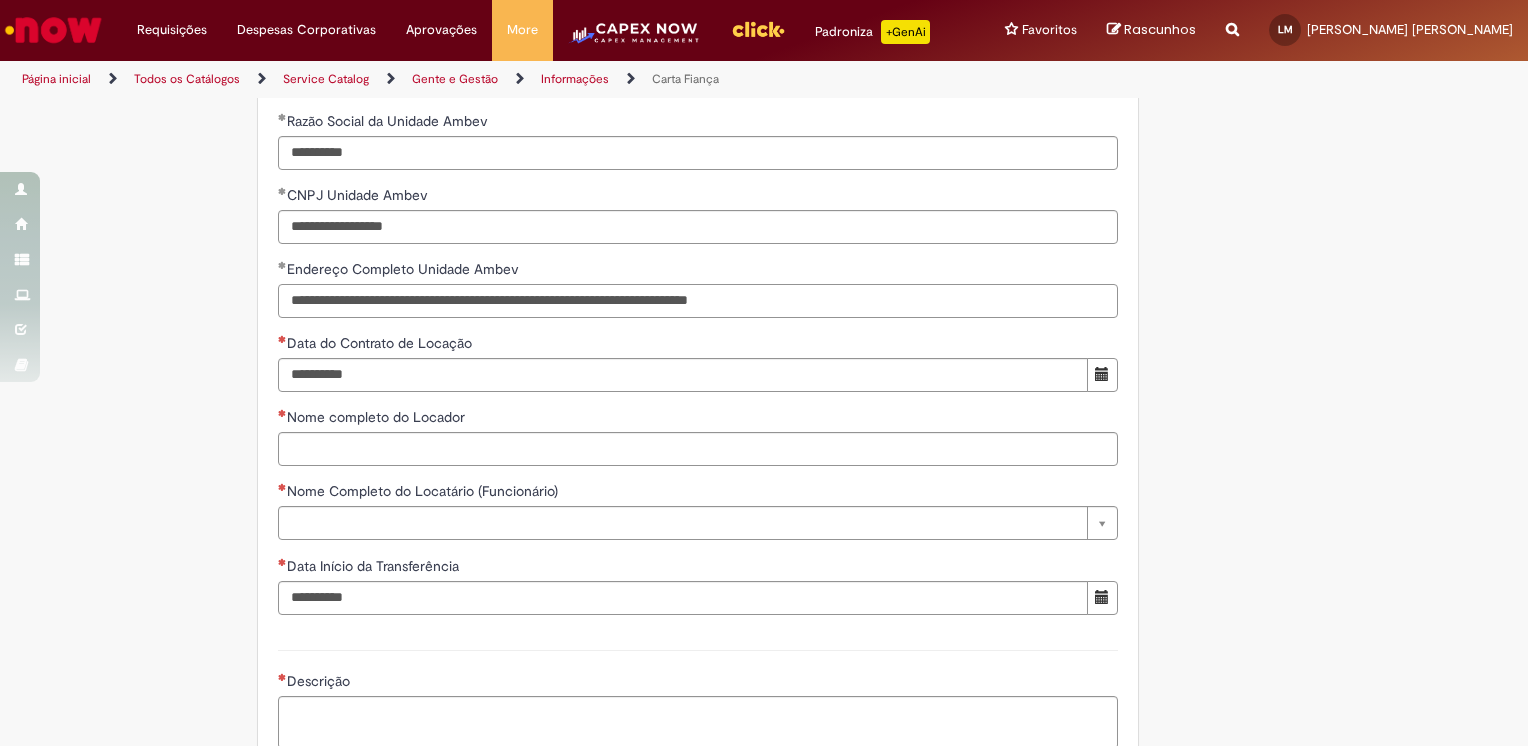 scroll, scrollTop: 834, scrollLeft: 0, axis: vertical 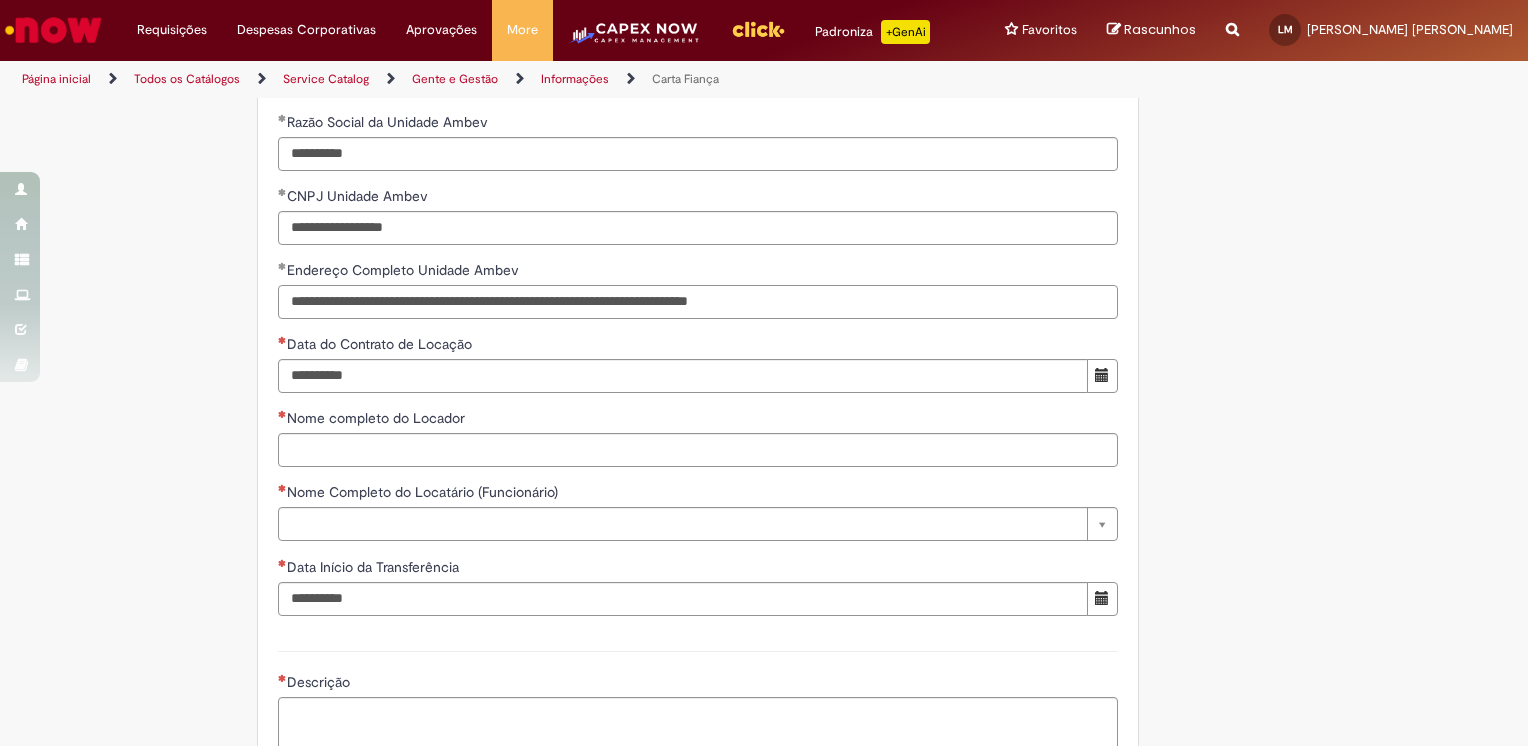 type on "**********" 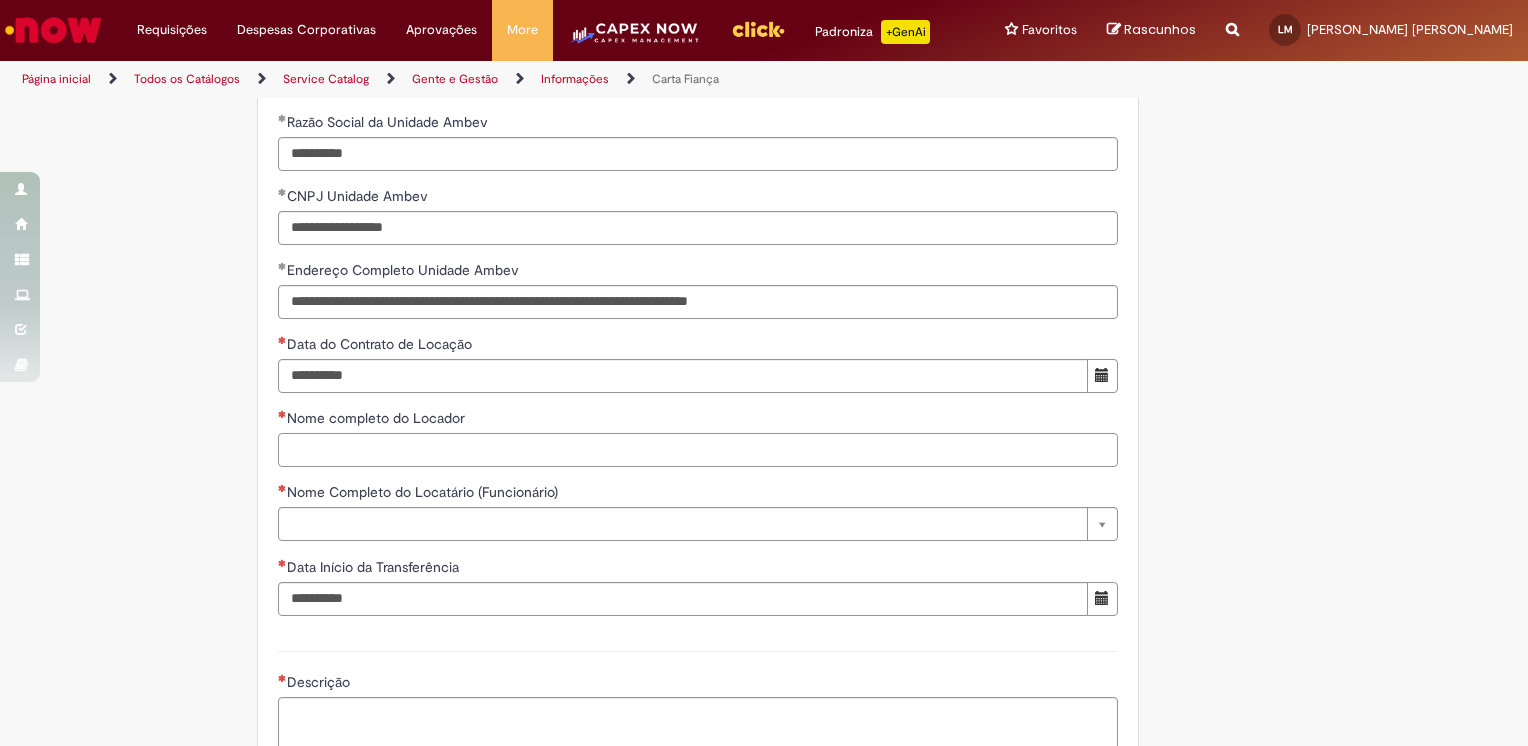 click on "Nome completo do Locador" at bounding box center [698, 450] 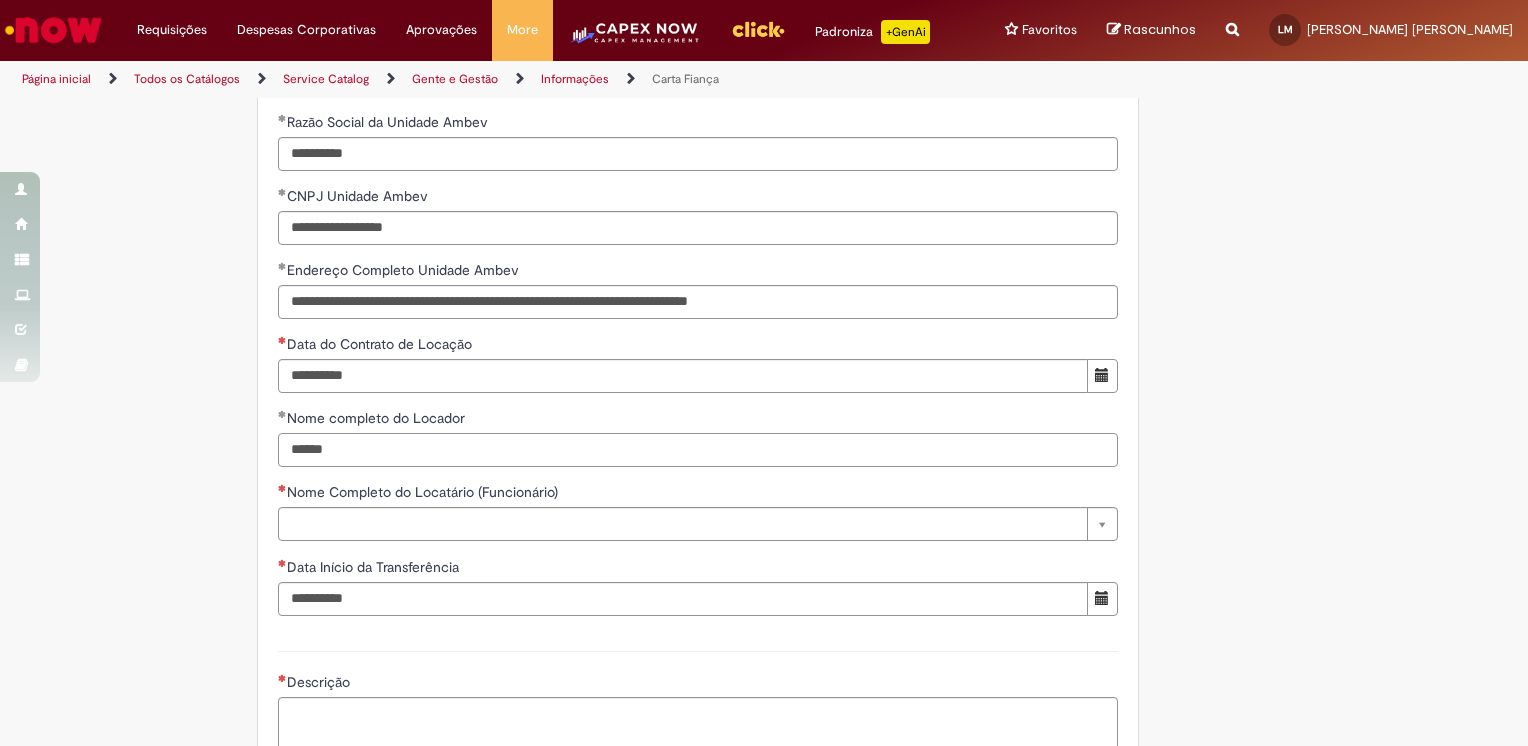 type on "**********" 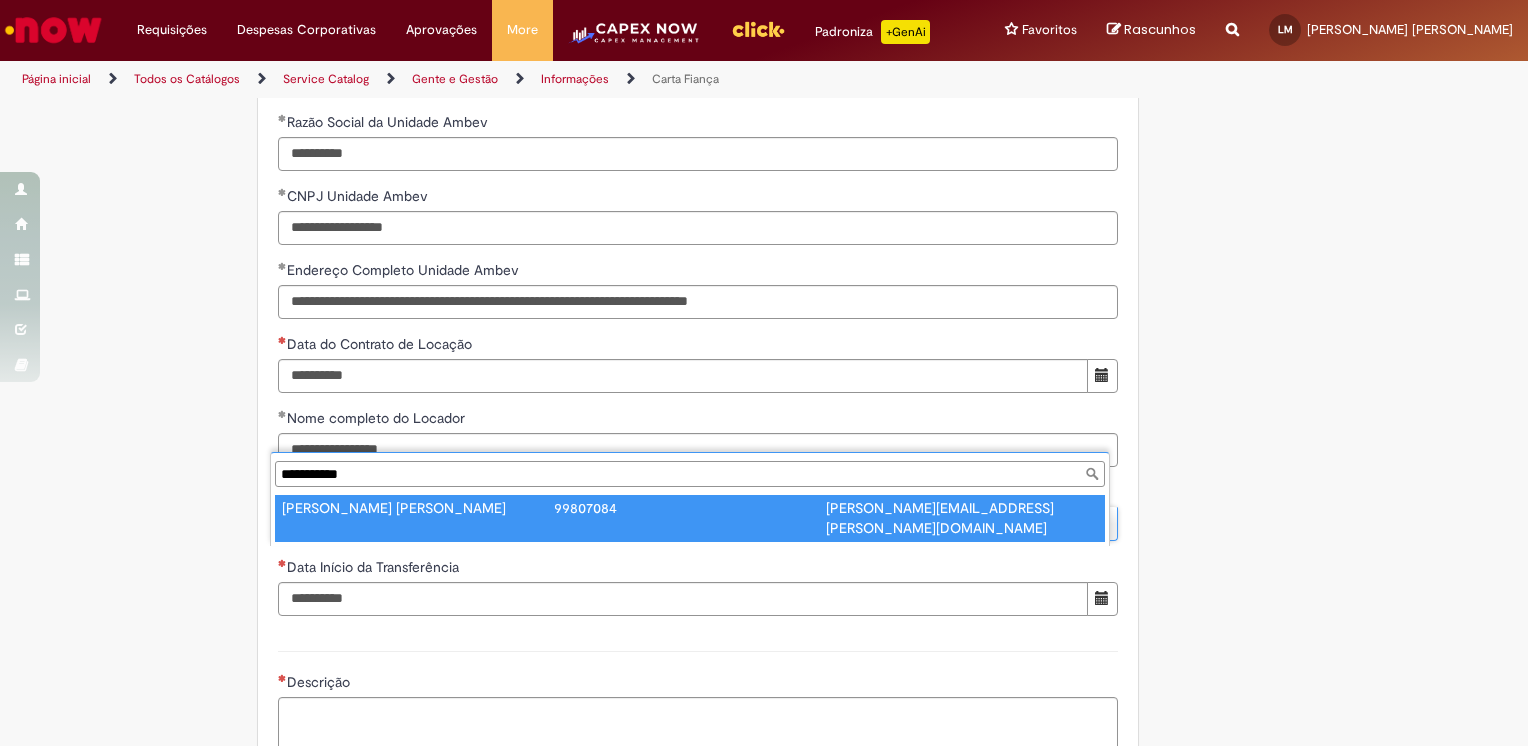 type on "**********" 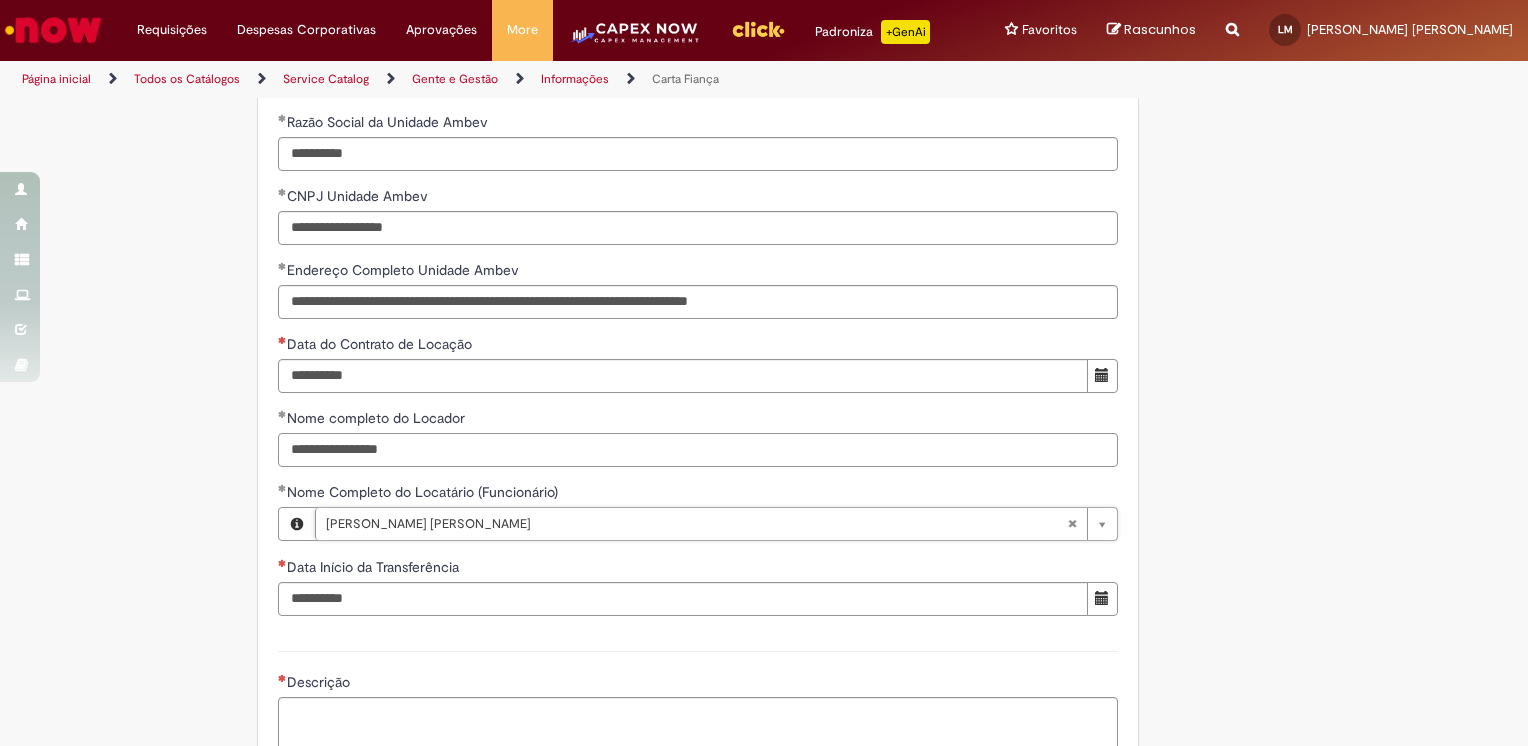 click on "**********" at bounding box center [698, 450] 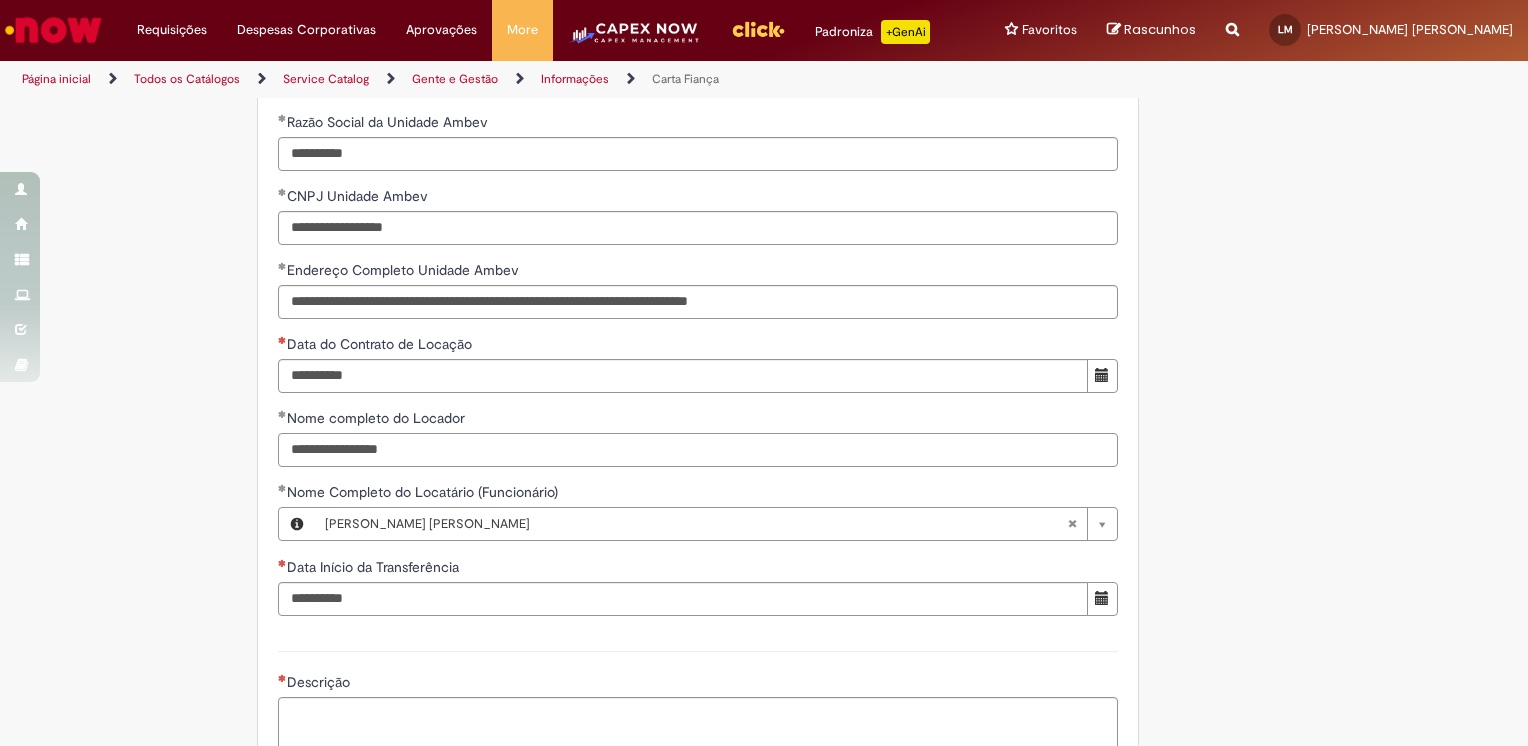 click on "**********" at bounding box center (698, 450) 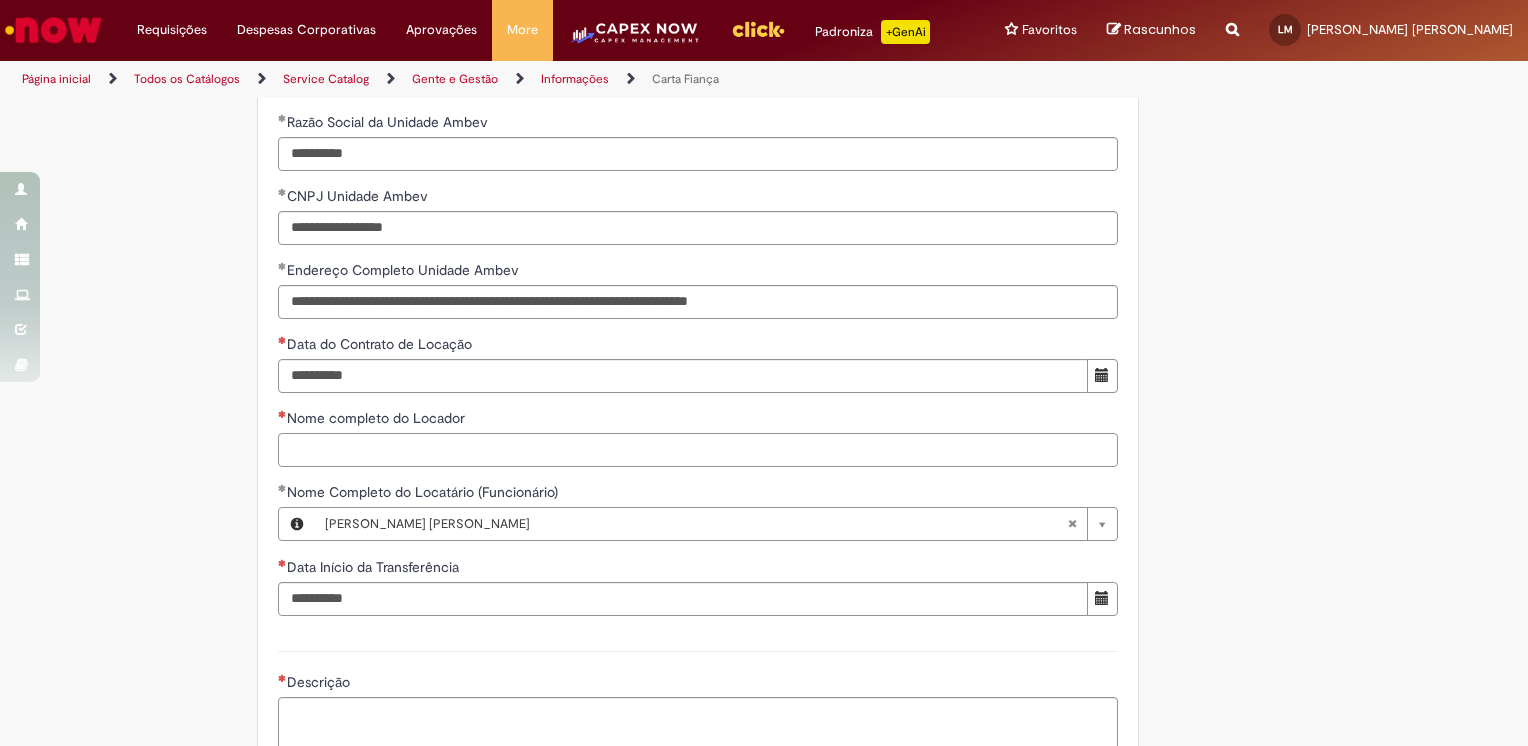 type 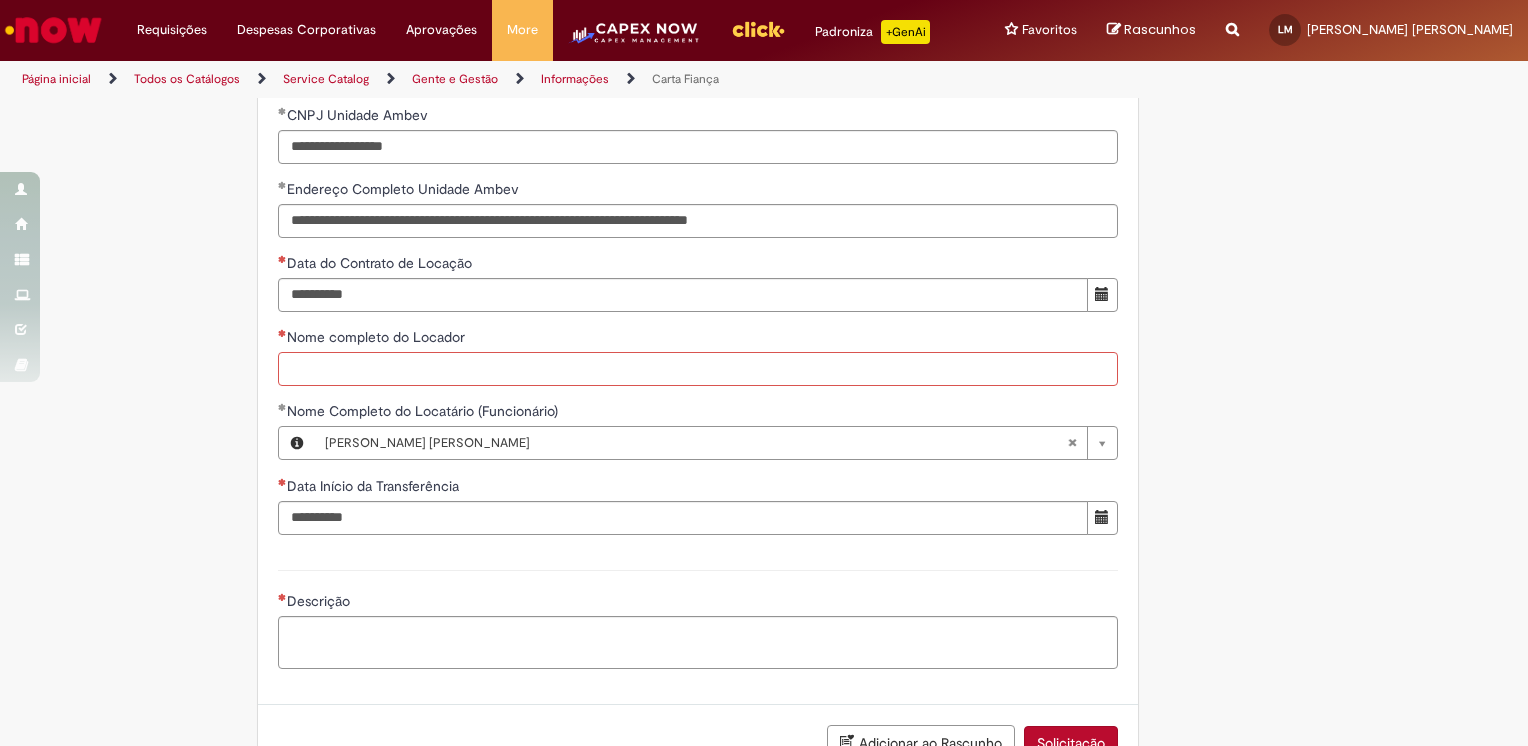 scroll, scrollTop: 914, scrollLeft: 0, axis: vertical 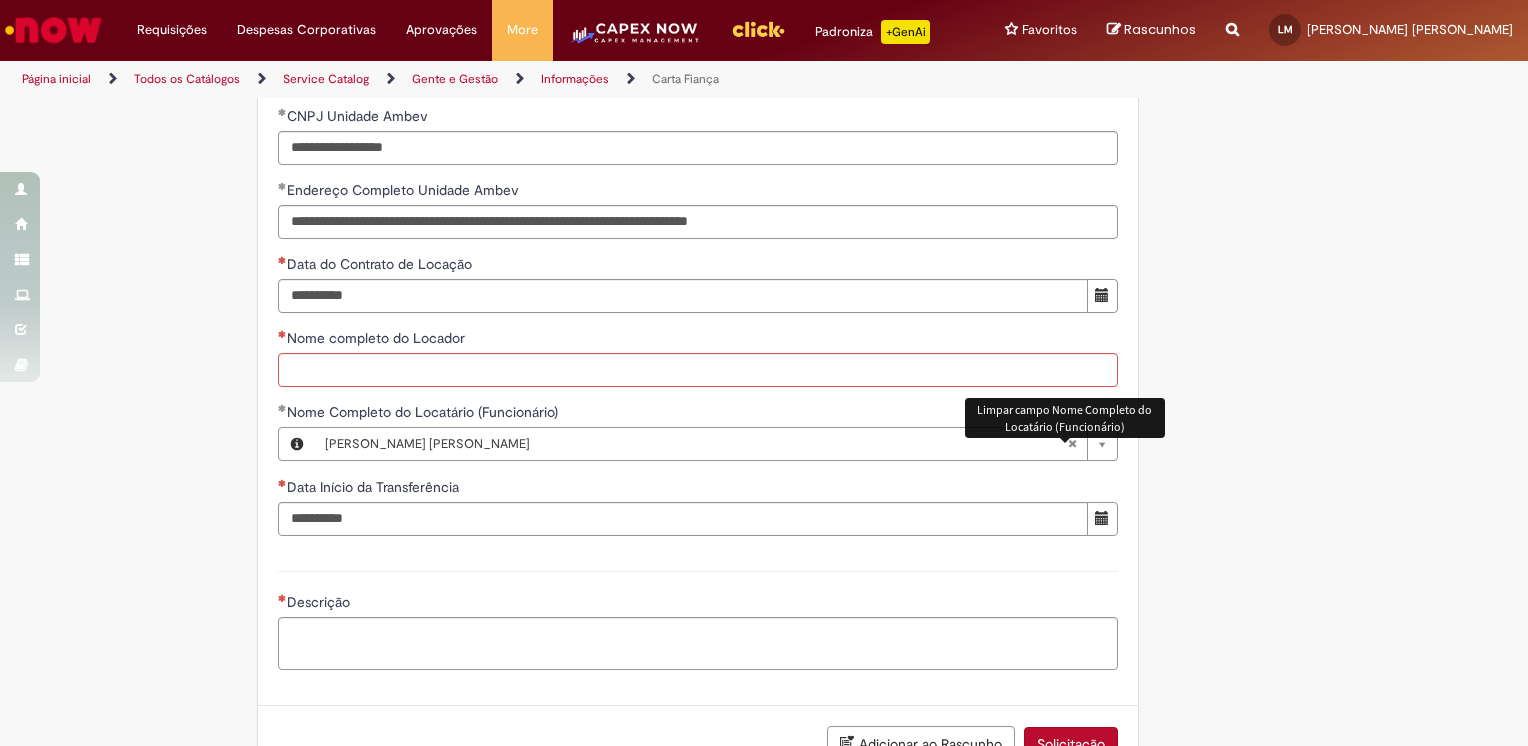 click on "Adicionar a Favoritos
Carta Fiança
Esta oferta se destina a emissão de Carta Fiança para Funcionários Ambev que cumprem os requisitos da Política Nacional de Transferência da Ambev
Segue descrição detalhada:
Esta oferta se destina a emissão de Carta Fiança para Funcionários Ambev que cumprem os requisitos da Política Nacional de Transferência da Ambev.
Para Consultar a Política Nacional de Tranferência da Ambev, acesse o Caminho a seguir: Portal Click > Principal > Sistemas > SDCA > no campo de busca, digitar "POLÍTICA DE TRANSFERÊNCIA NACIONAL"
O solicitante [PERSON_NAME] utilizar a Carta Fiança aprovada (com o carimbo) através deste chamado para recolher as assinaturas.
Para conferir as cláusulas da Carta Fiança acesse:
[URL][DOMAIN_NAME]
**" at bounding box center (764, 38) 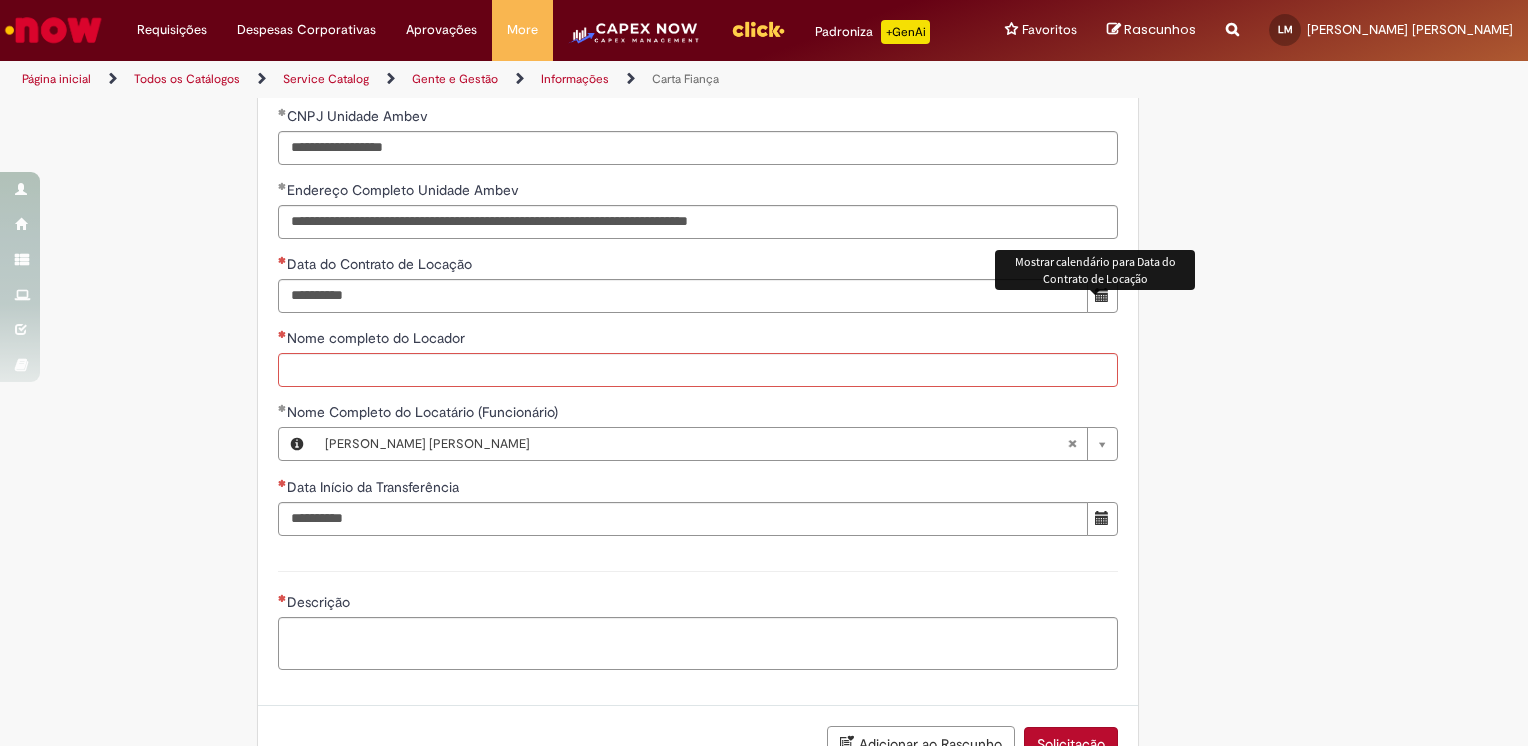 click at bounding box center (1102, 296) 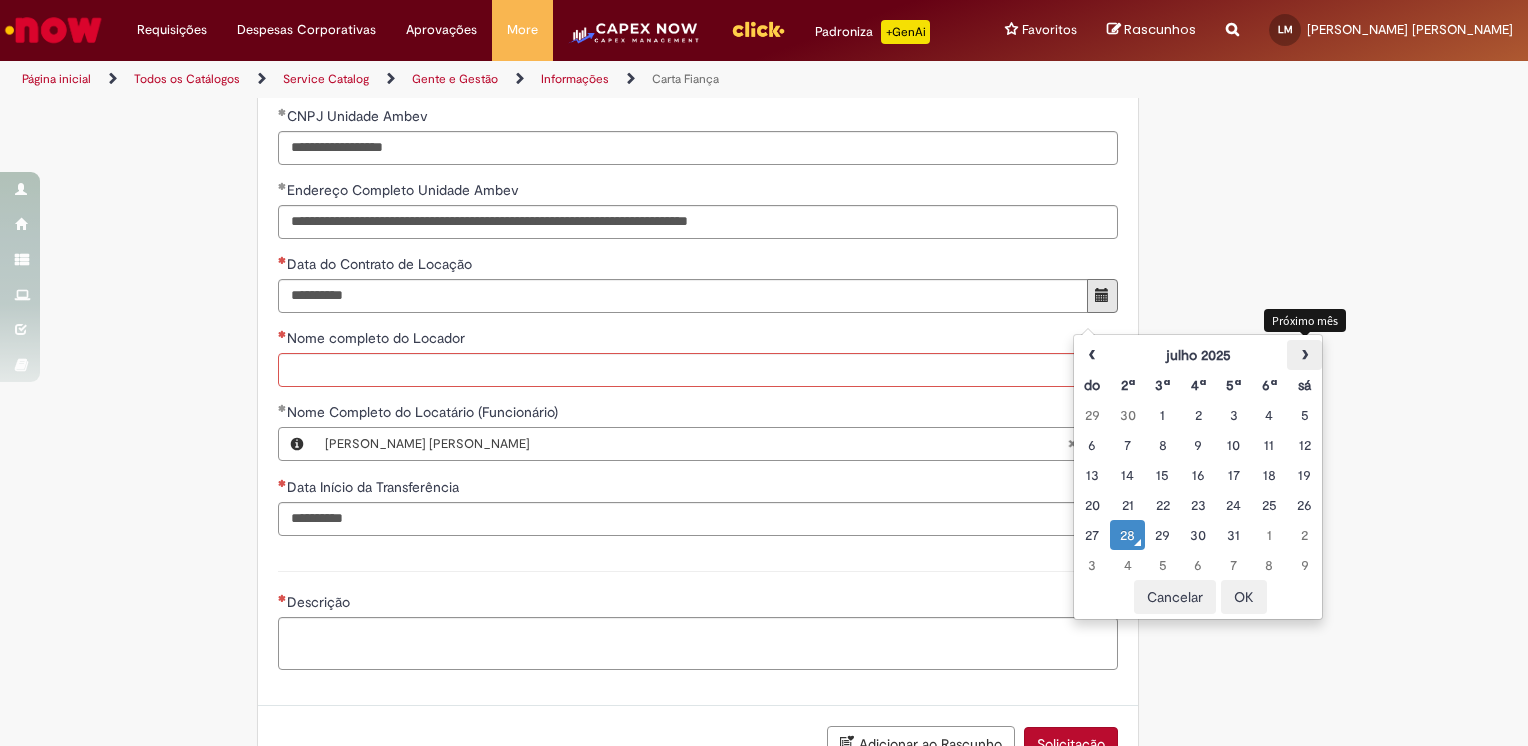 click on "›" at bounding box center (1304, 355) 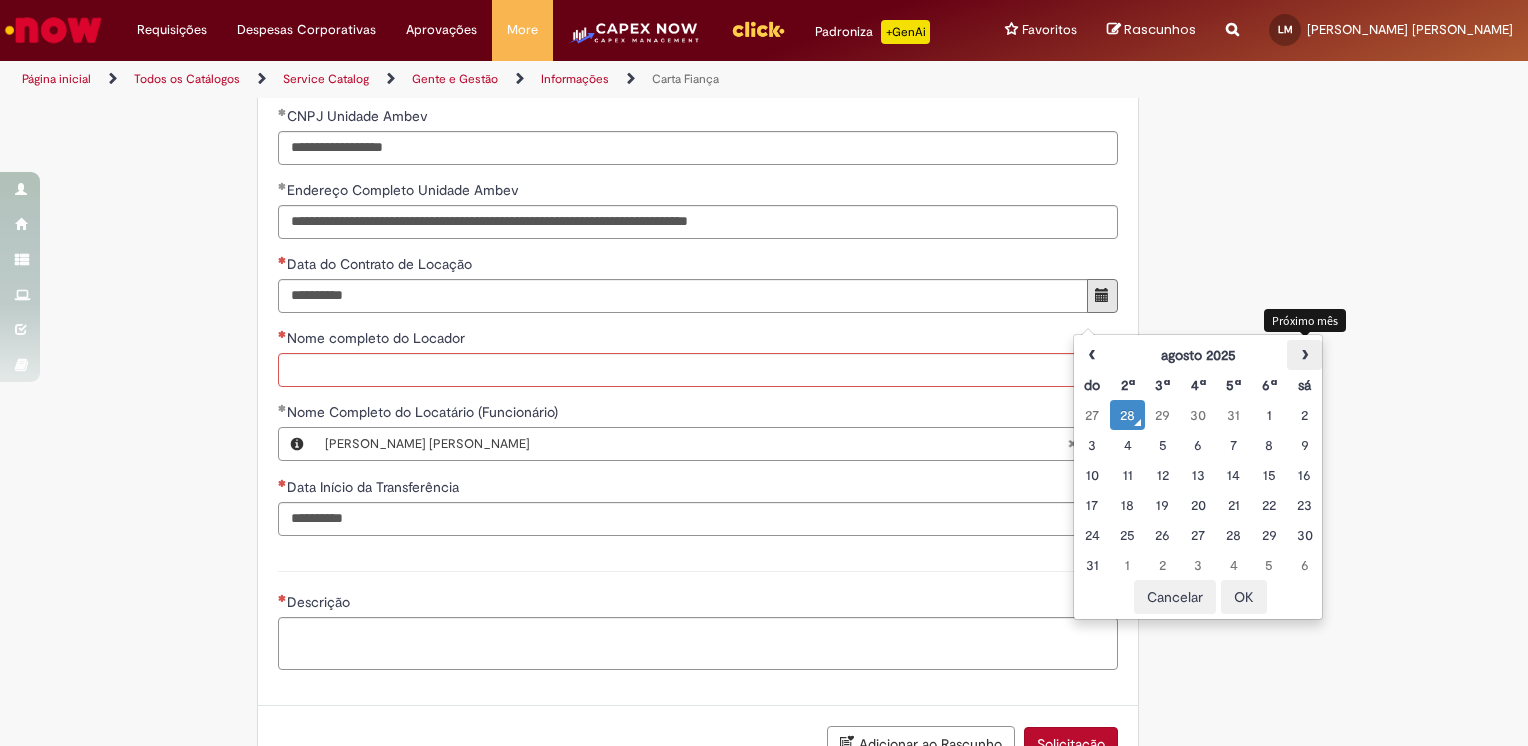 click on "›" at bounding box center [1304, 355] 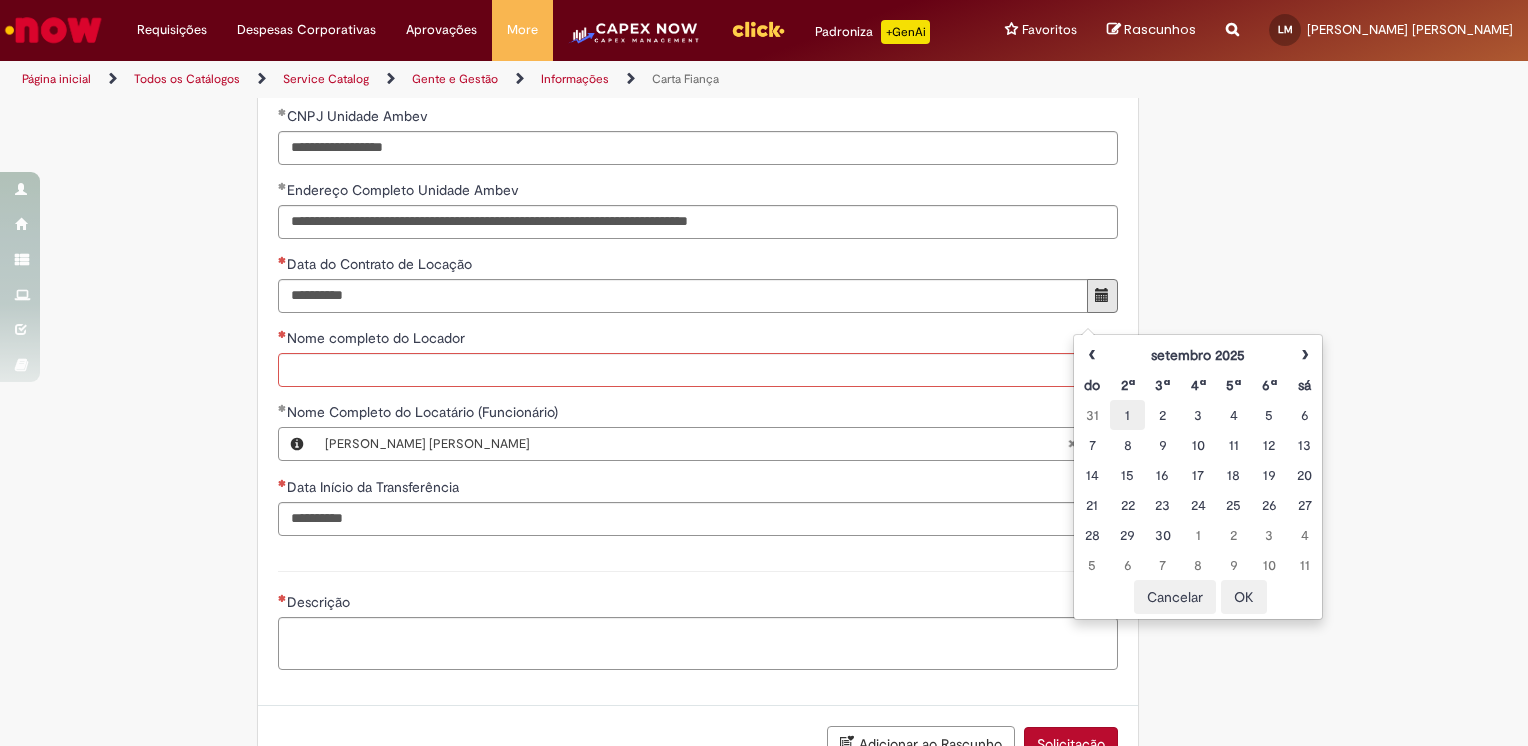 click on "1" at bounding box center [1127, 415] 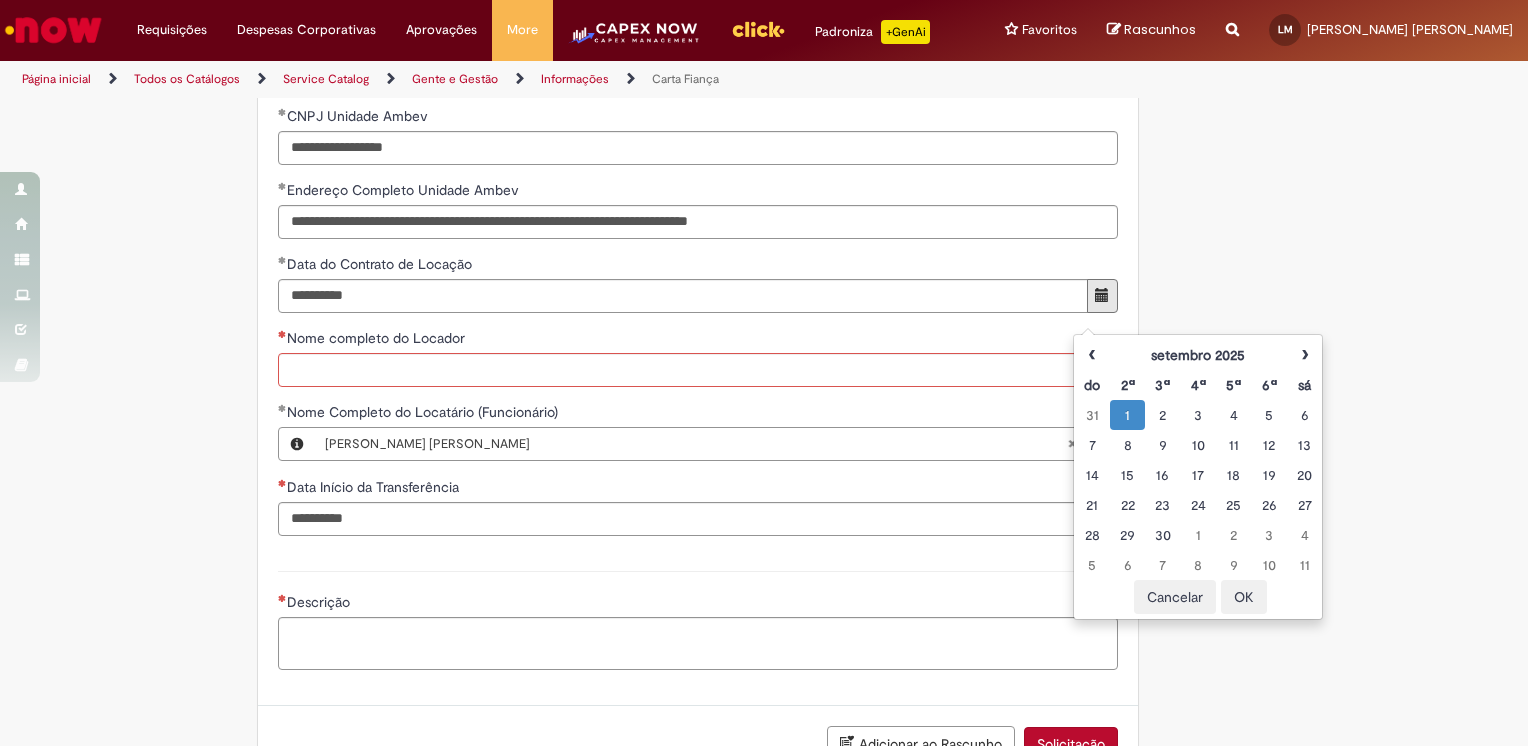 click on "Adicionar a Favoritos
Carta Fiança
Esta oferta se destina a emissão de Carta Fiança para Funcionários Ambev que cumprem os requisitos da Política Nacional de Transferência da Ambev
Segue descrição detalhada:
Esta oferta se destina a emissão de Carta Fiança para Funcionários Ambev que cumprem os requisitos da Política Nacional de Transferência da Ambev.
Para Consultar a Política Nacional de Tranferência da Ambev, acesse o Caminho a seguir: Portal Click > Principal > Sistemas > SDCA > no campo de busca, digitar "POLÍTICA DE TRANSFERÊNCIA NACIONAL"
O solicitante [PERSON_NAME] utilizar a Carta Fiança aprovada (com o carimbo) através deste chamado para recolher as assinaturas.
Para conferir as cláusulas da Carta Fiança acesse:
[URL][DOMAIN_NAME]" at bounding box center [666, 38] 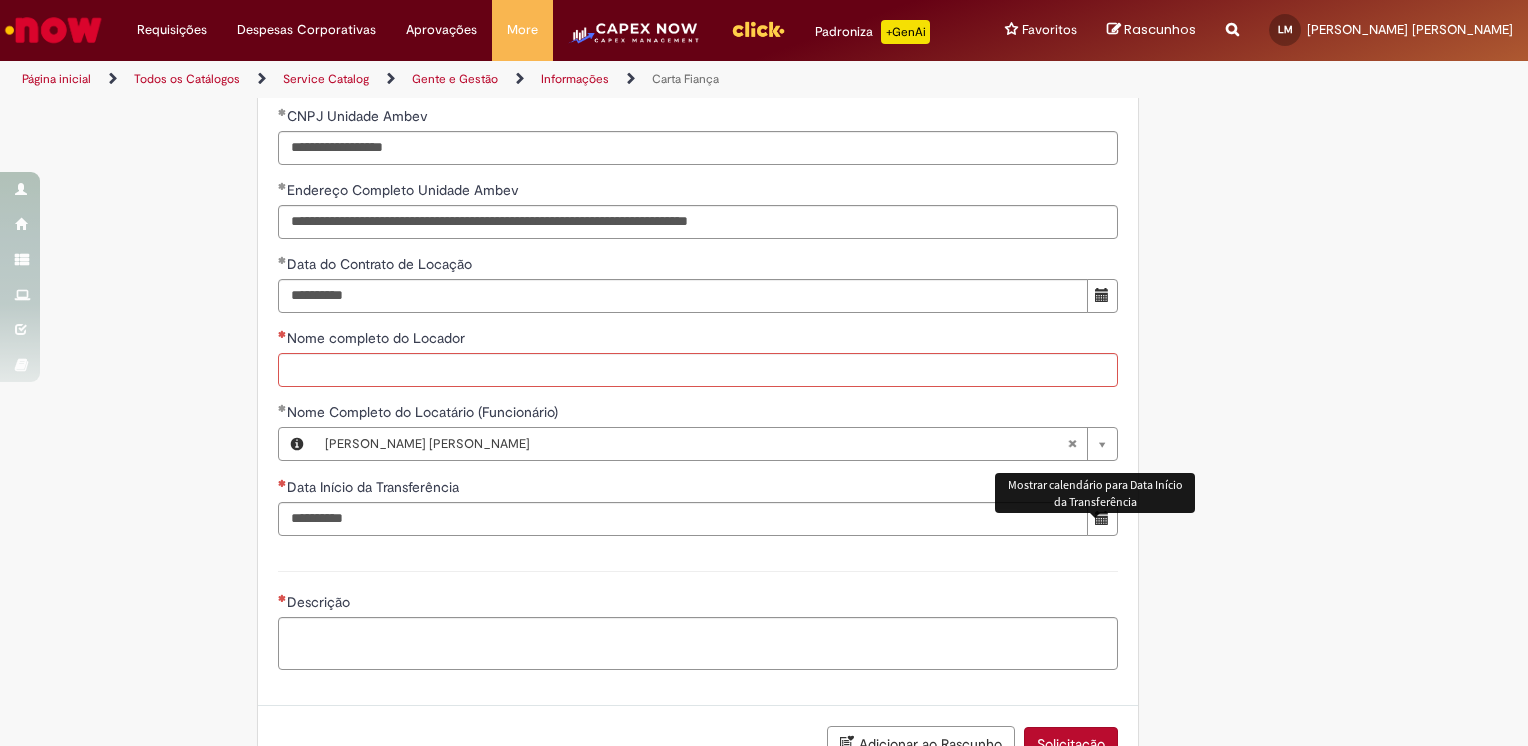 click at bounding box center (1102, 518) 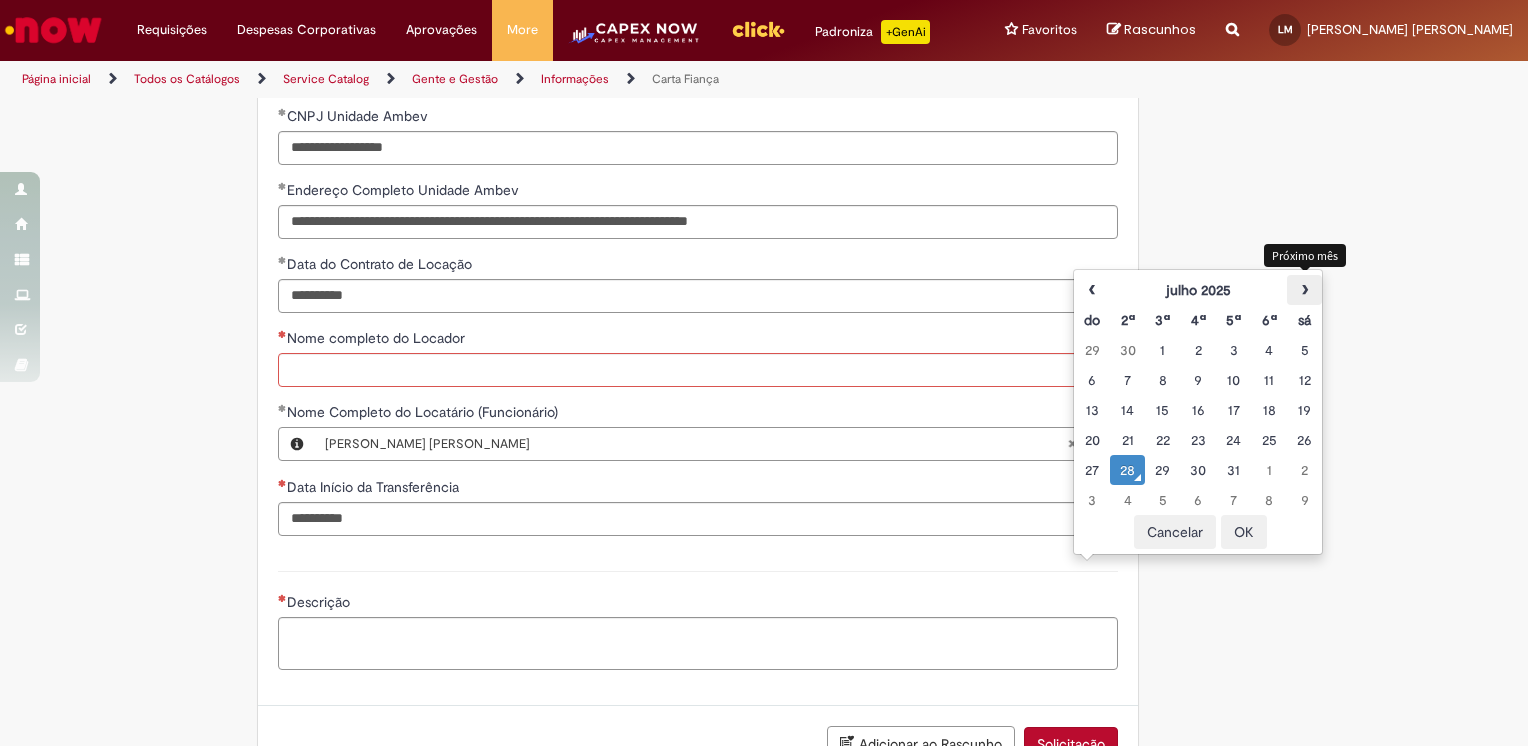 click on "›" at bounding box center [1304, 290] 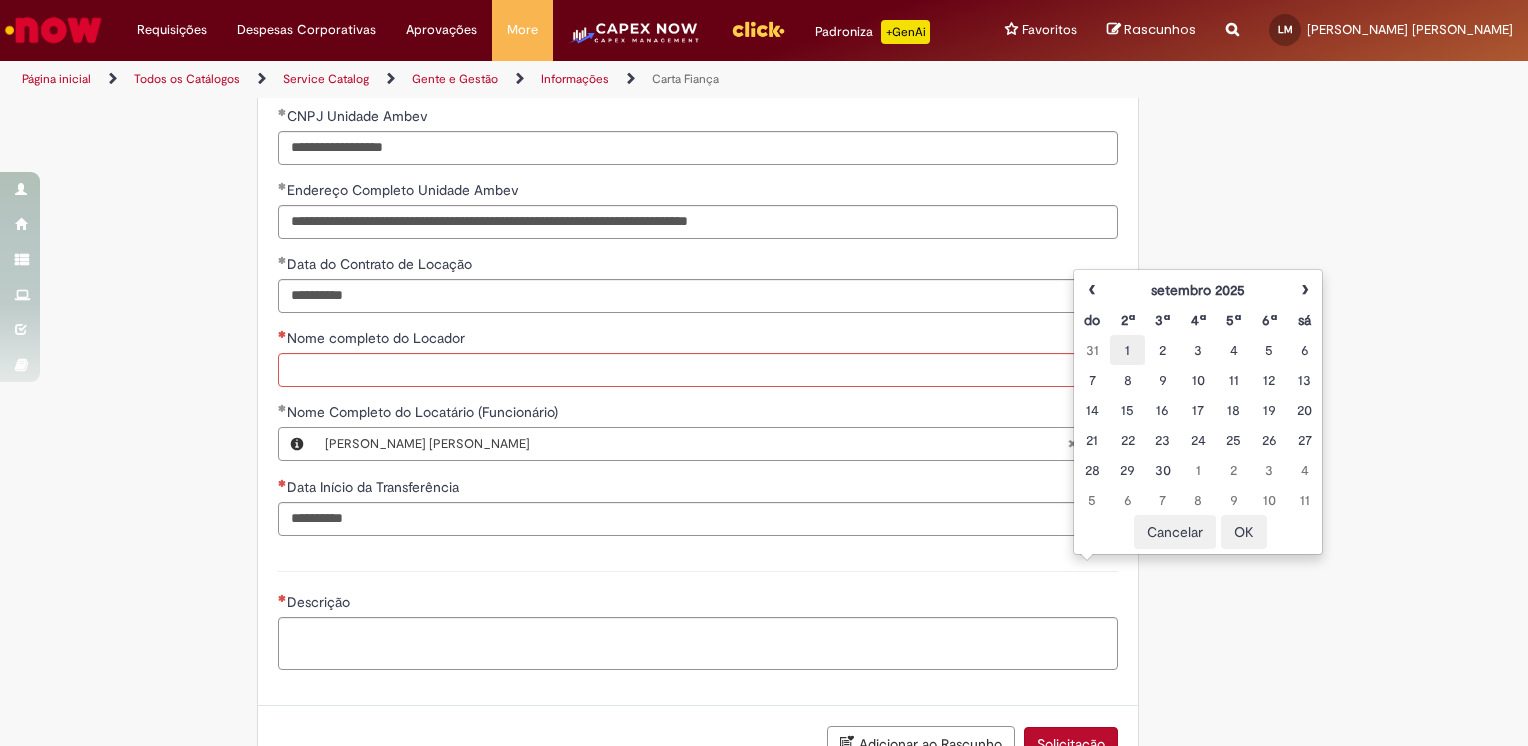 click on "1" at bounding box center (1127, 350) 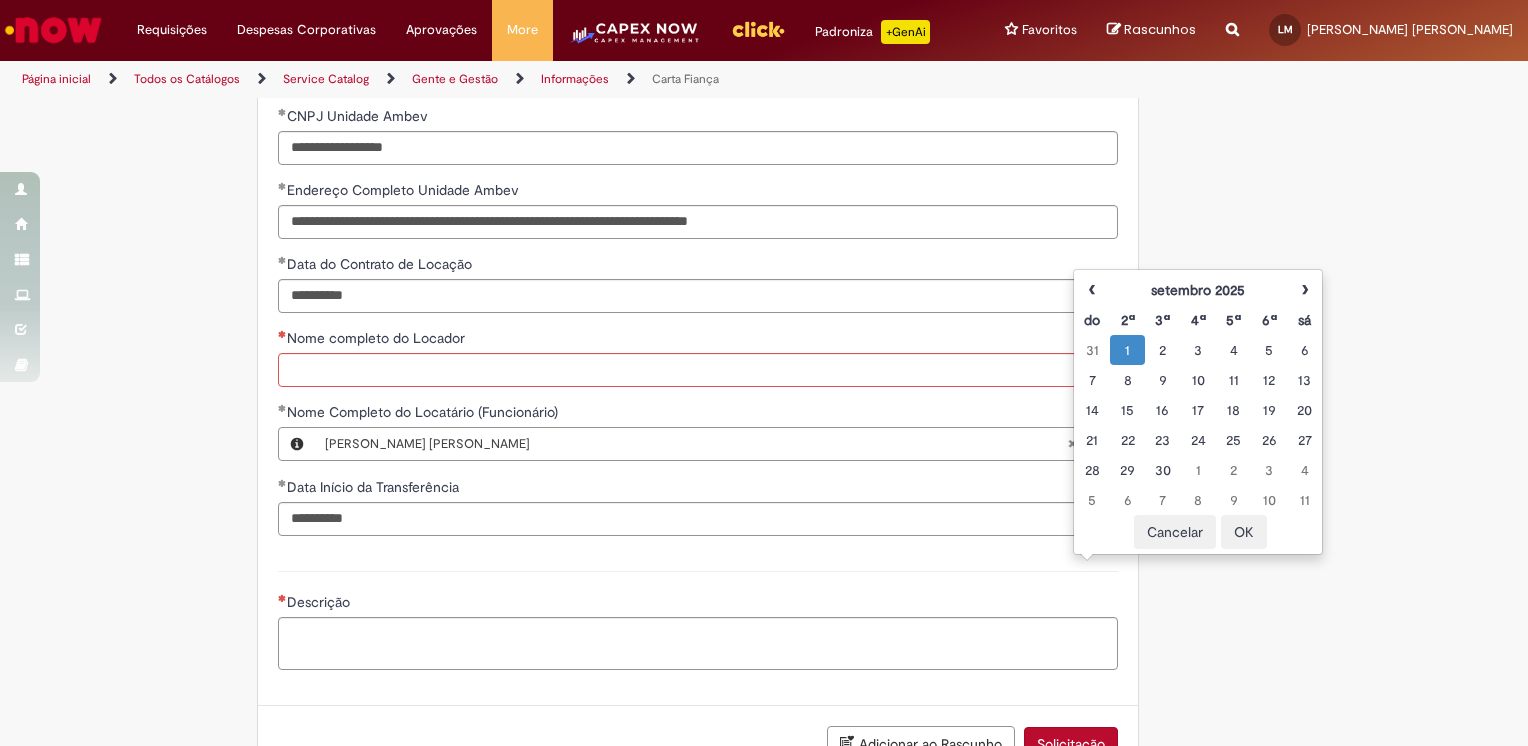 click on "OK" at bounding box center [1244, 532] 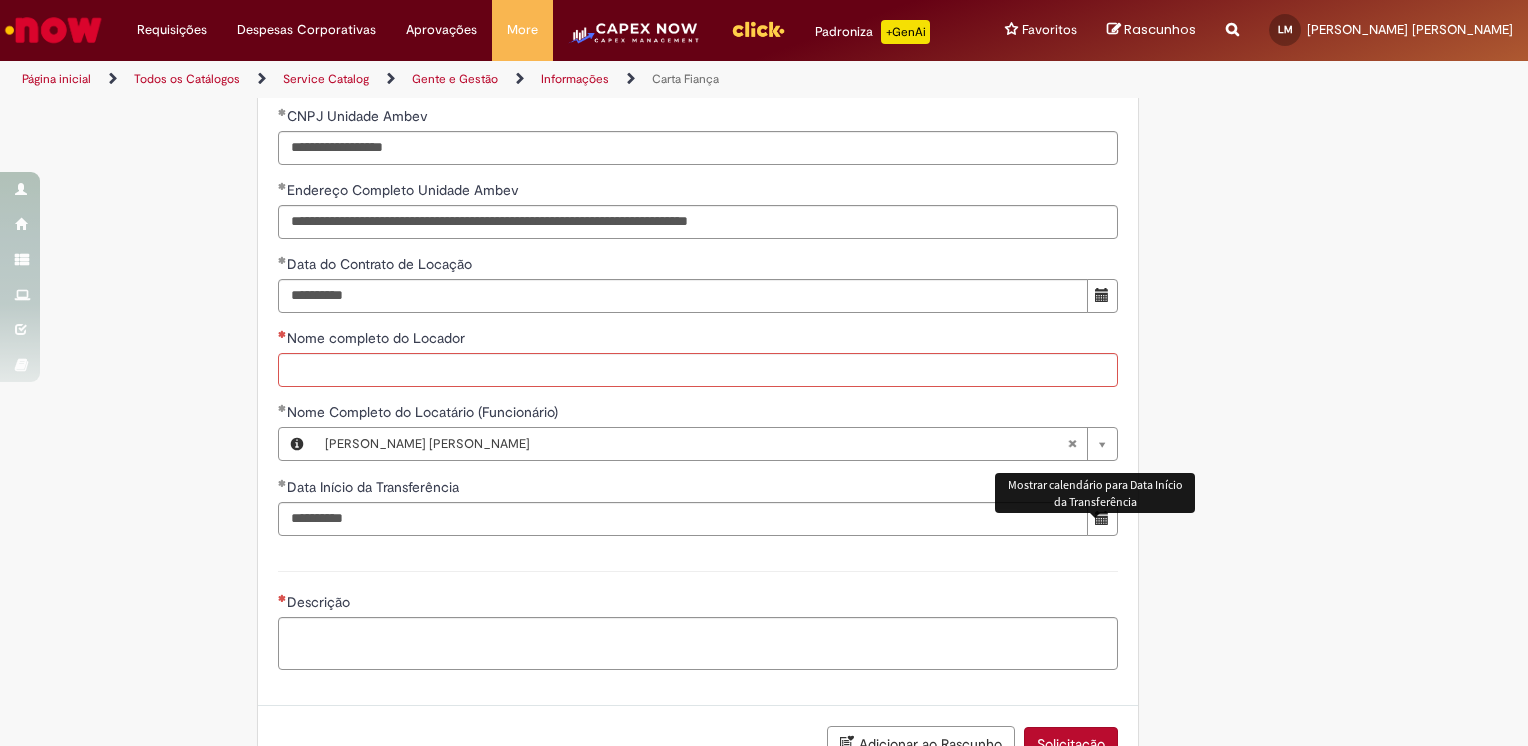 click on "Adicionar a Favoritos
Carta Fiança
Esta oferta se destina a emissão de Carta Fiança para Funcionários Ambev que cumprem os requisitos da Política Nacional de Transferência da Ambev
Segue descrição detalhada:
Esta oferta se destina a emissão de Carta Fiança para Funcionários Ambev que cumprem os requisitos da Política Nacional de Transferência da Ambev.
Para Consultar a Política Nacional de Tranferência da Ambev, acesse o Caminho a seguir: Portal Click > Principal > Sistemas > SDCA > no campo de busca, digitar "POLÍTICA DE TRANSFERÊNCIA NACIONAL"
O solicitante [PERSON_NAME] utilizar a Carta Fiança aprovada (com o carimbo) através deste chamado para recolher as assinaturas.
Para conferir as cláusulas da Carta Fiança acesse:
[URL][DOMAIN_NAME]
**" at bounding box center [764, 38] 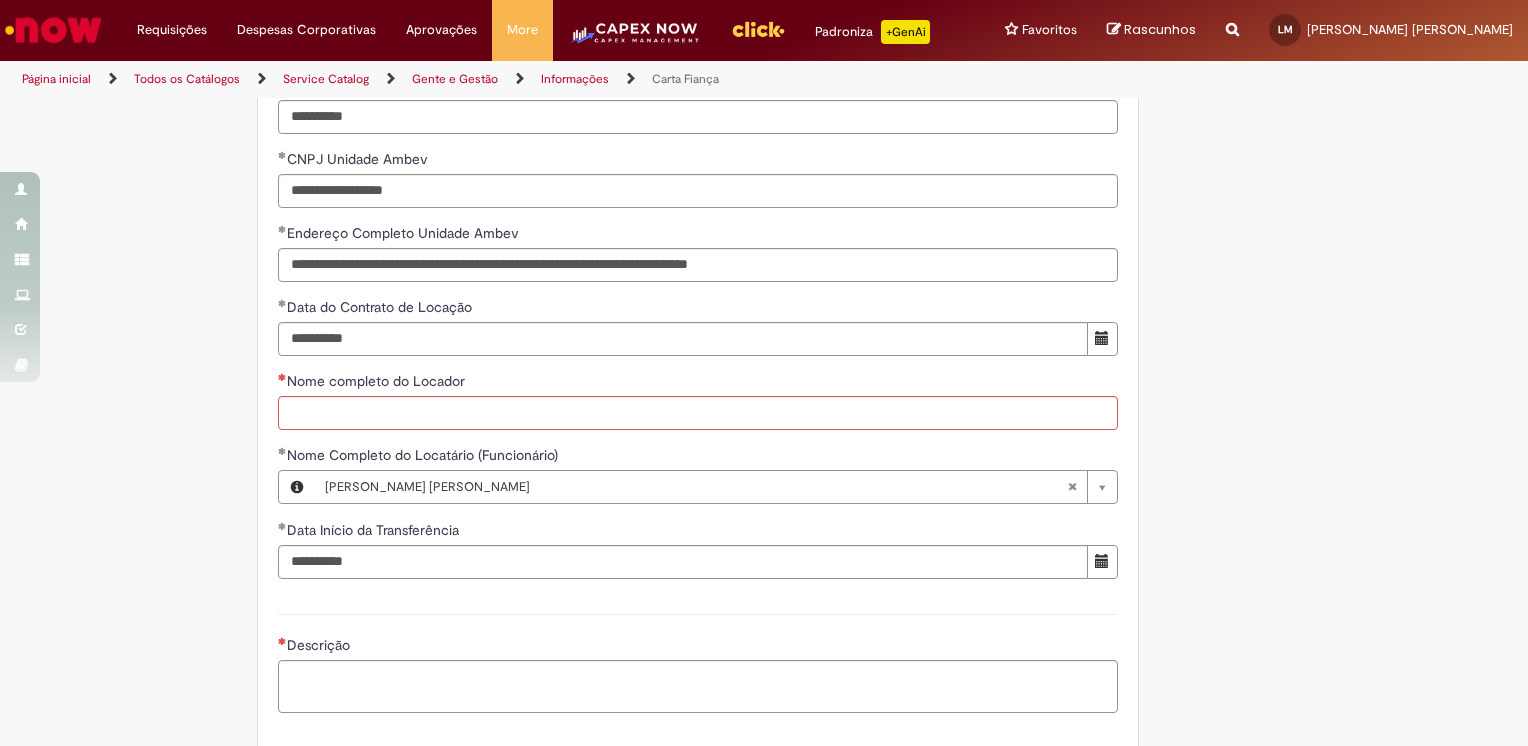 scroll, scrollTop: 1076, scrollLeft: 0, axis: vertical 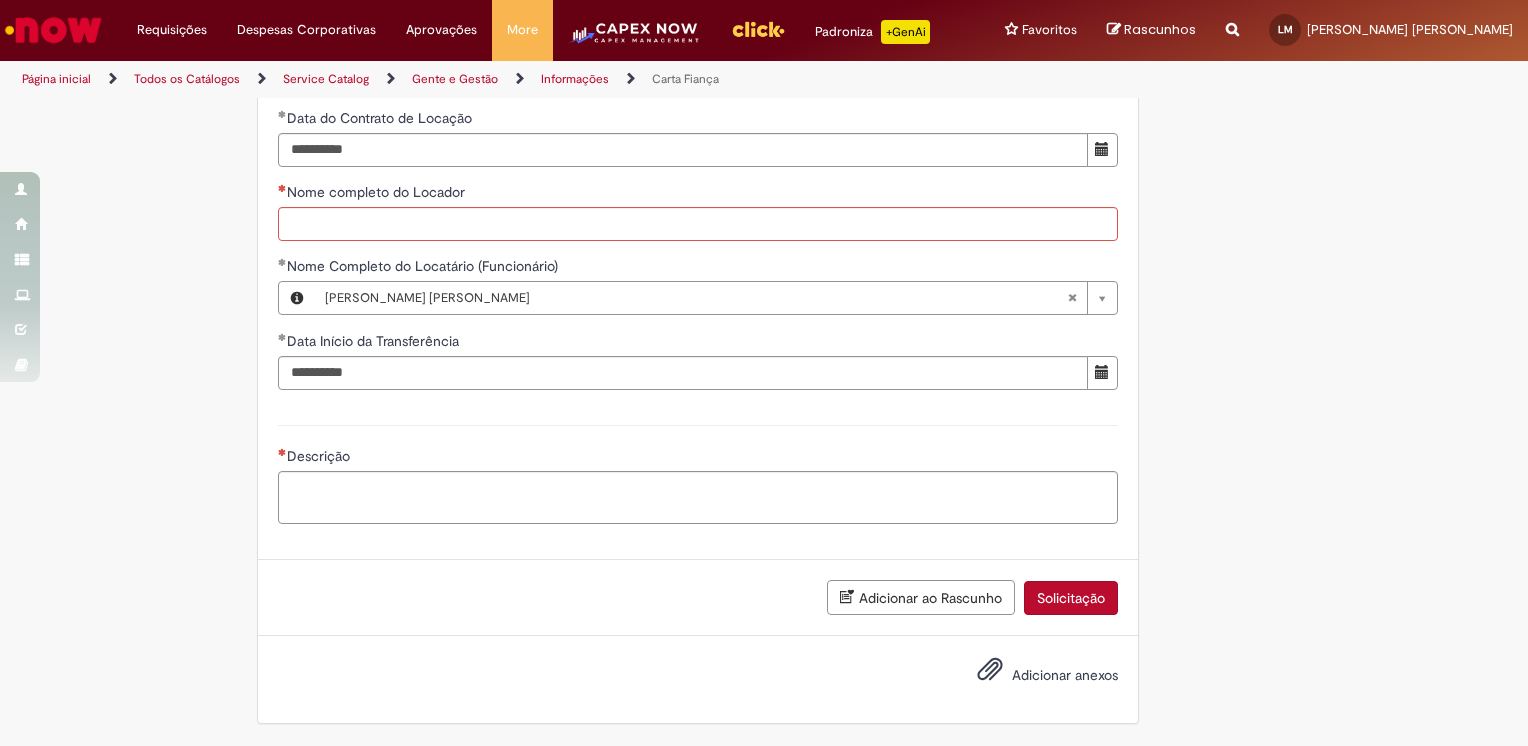 click on "Adicionar a Favoritos
Carta Fiança
Esta oferta se destina a emissão de Carta Fiança para Funcionários Ambev que cumprem os requisitos da Política Nacional de Transferência da Ambev
Segue descrição detalhada:
Esta oferta se destina a emissão de Carta Fiança para Funcionários Ambev que cumprem os requisitos da Política Nacional de Transferência da Ambev.
Para Consultar a Política Nacional de Tranferência da Ambev, acesse o Caminho a seguir: Portal Click > Principal > Sistemas > SDCA > no campo de busca, digitar "POLÍTICA DE TRANSFERÊNCIA NACIONAL"
O solicitante [PERSON_NAME] utilizar a Carta Fiança aprovada (com o carimbo) através deste chamado para recolher as assinaturas.
Para conferir as cláusulas da Carta Fiança acesse:
[URL][DOMAIN_NAME]
**" at bounding box center [764, -108] 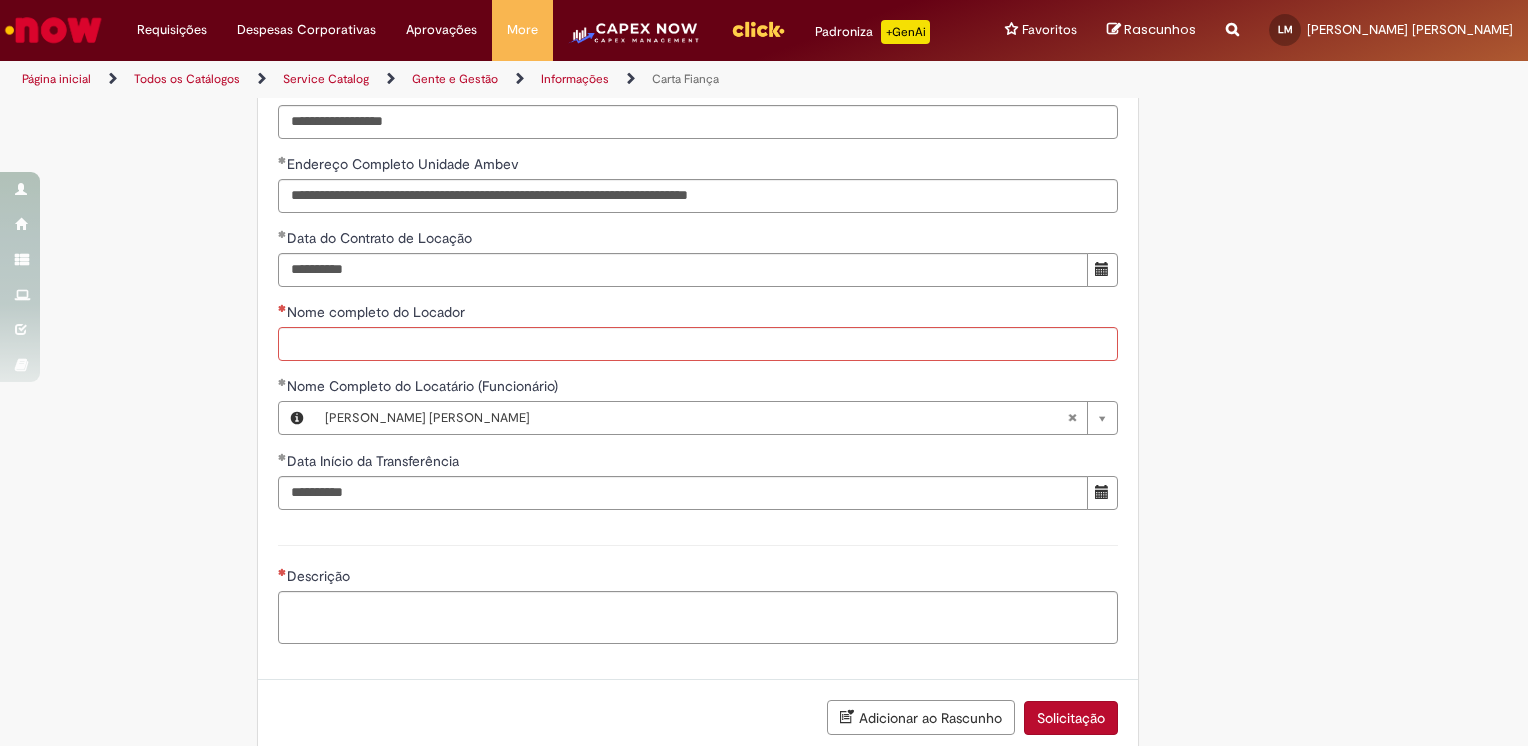 scroll, scrollTop: 776, scrollLeft: 0, axis: vertical 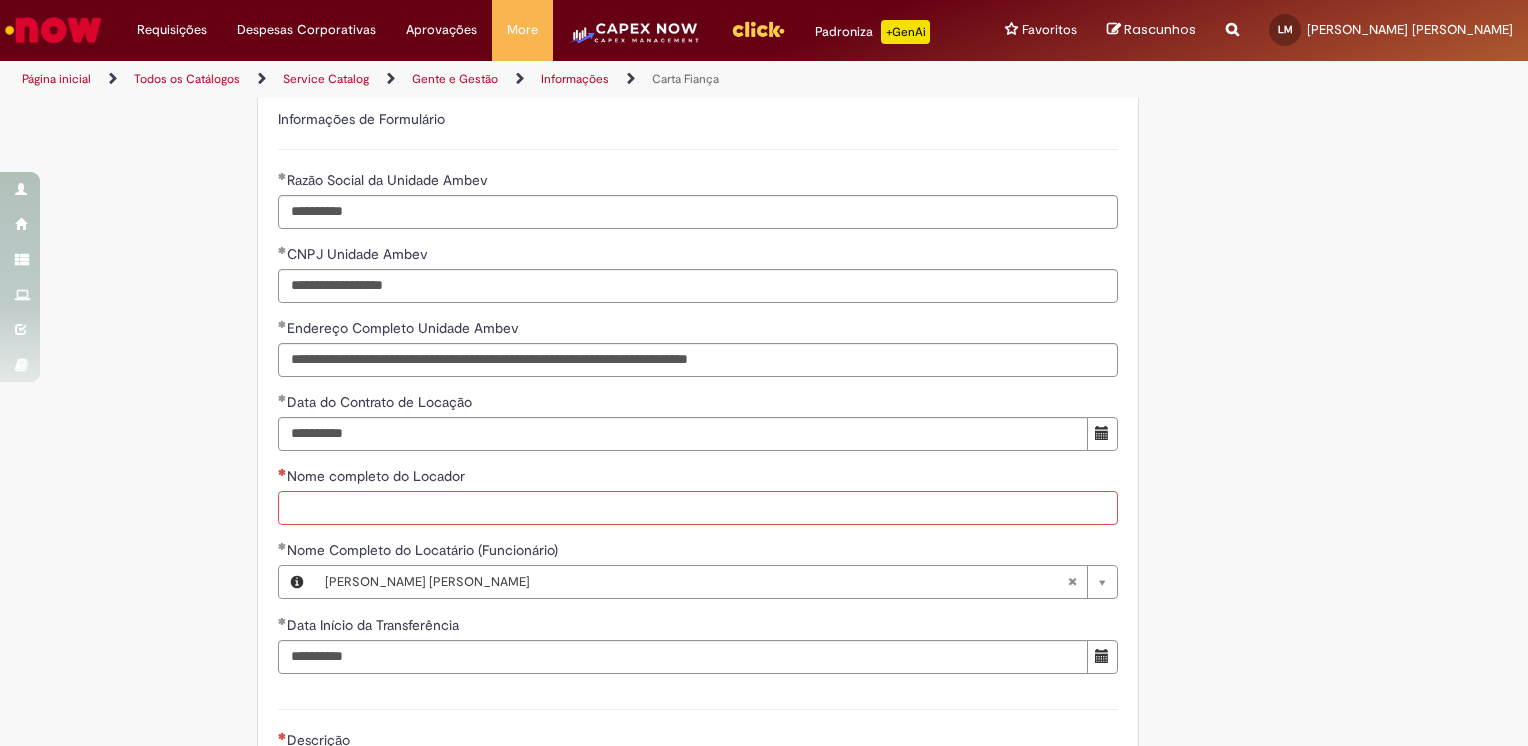 click on "Nome completo do Locador" at bounding box center (698, 508) 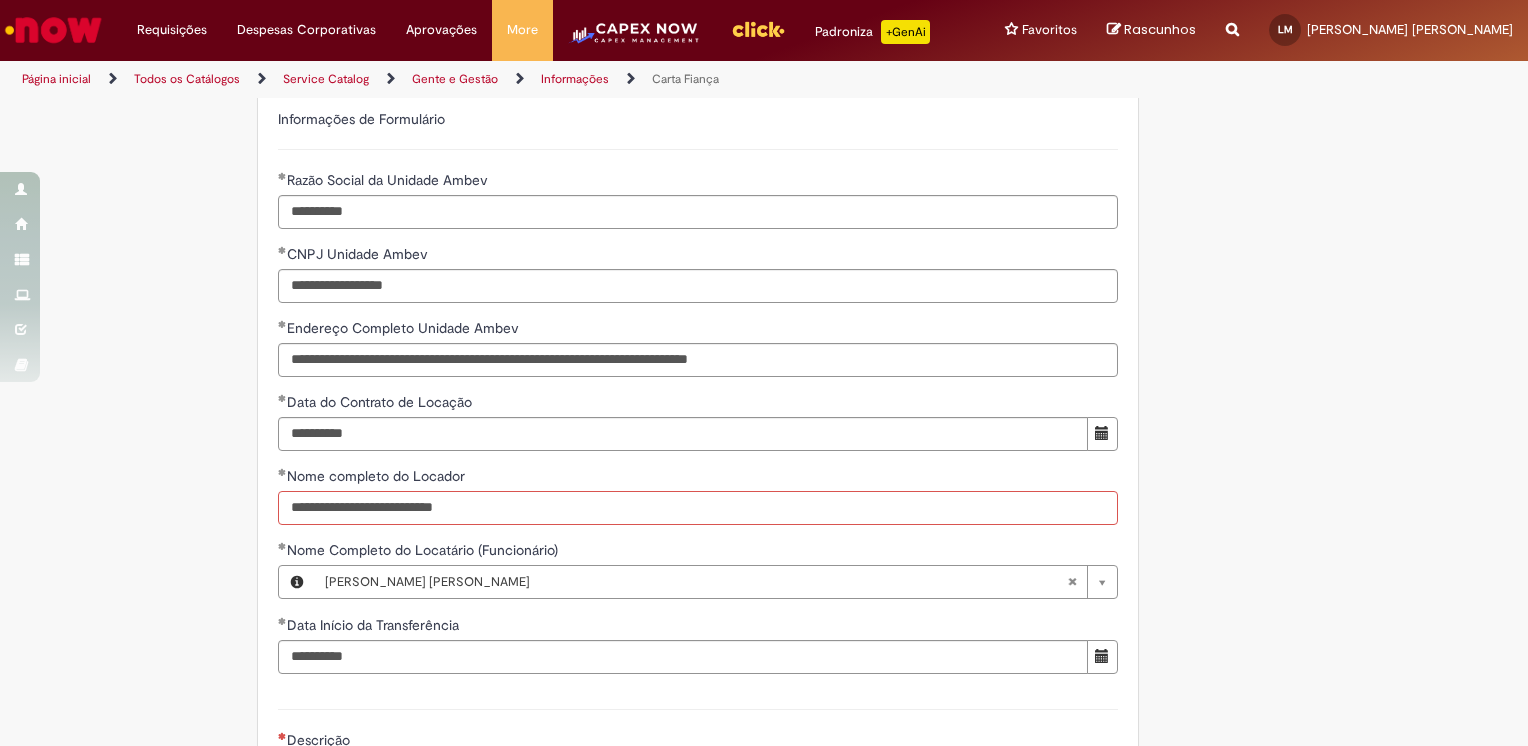 type on "**********" 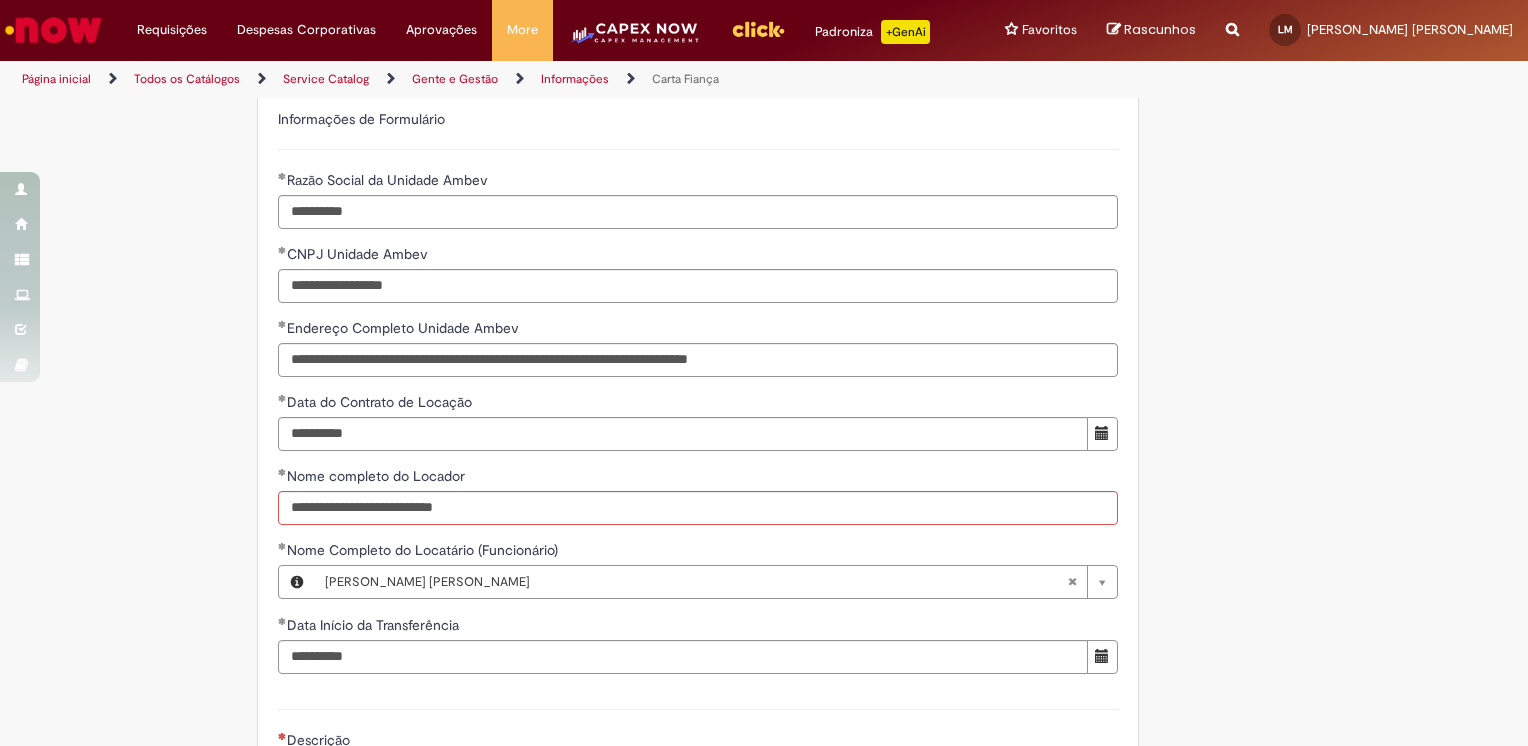 click on "Adicionar a Favoritos
Carta Fiança
Esta oferta se destina a emissão de Carta Fiança para Funcionários Ambev que cumprem os requisitos da Política Nacional de Transferência da Ambev
Segue descrição detalhada:
Esta oferta se destina a emissão de Carta Fiança para Funcionários Ambev que cumprem os requisitos da Política Nacional de Transferência da Ambev.
Para Consultar a Política Nacional de Tranferência da Ambev, acesse o Caminho a seguir: Portal Click > Principal > Sistemas > SDCA > no campo de busca, digitar "POLÍTICA DE TRANSFERÊNCIA NACIONAL"
O solicitante [PERSON_NAME] utilizar a Carta Fiança aprovada (com o carimbo) através deste chamado para recolher as assinaturas.
Para conferir as cláusulas da Carta Fiança acesse:
[URL][DOMAIN_NAME]
**" at bounding box center (764, 176) 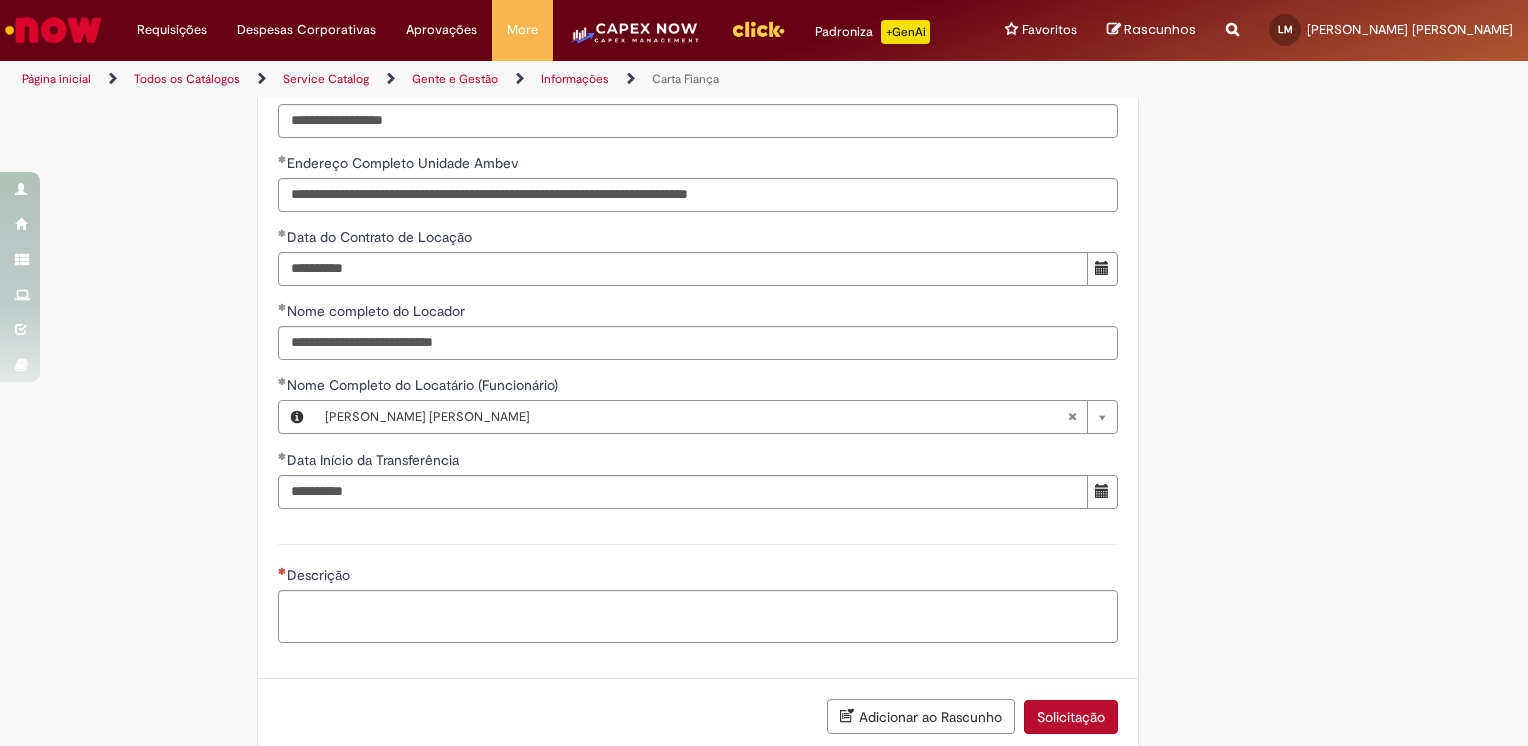 scroll, scrollTop: 976, scrollLeft: 0, axis: vertical 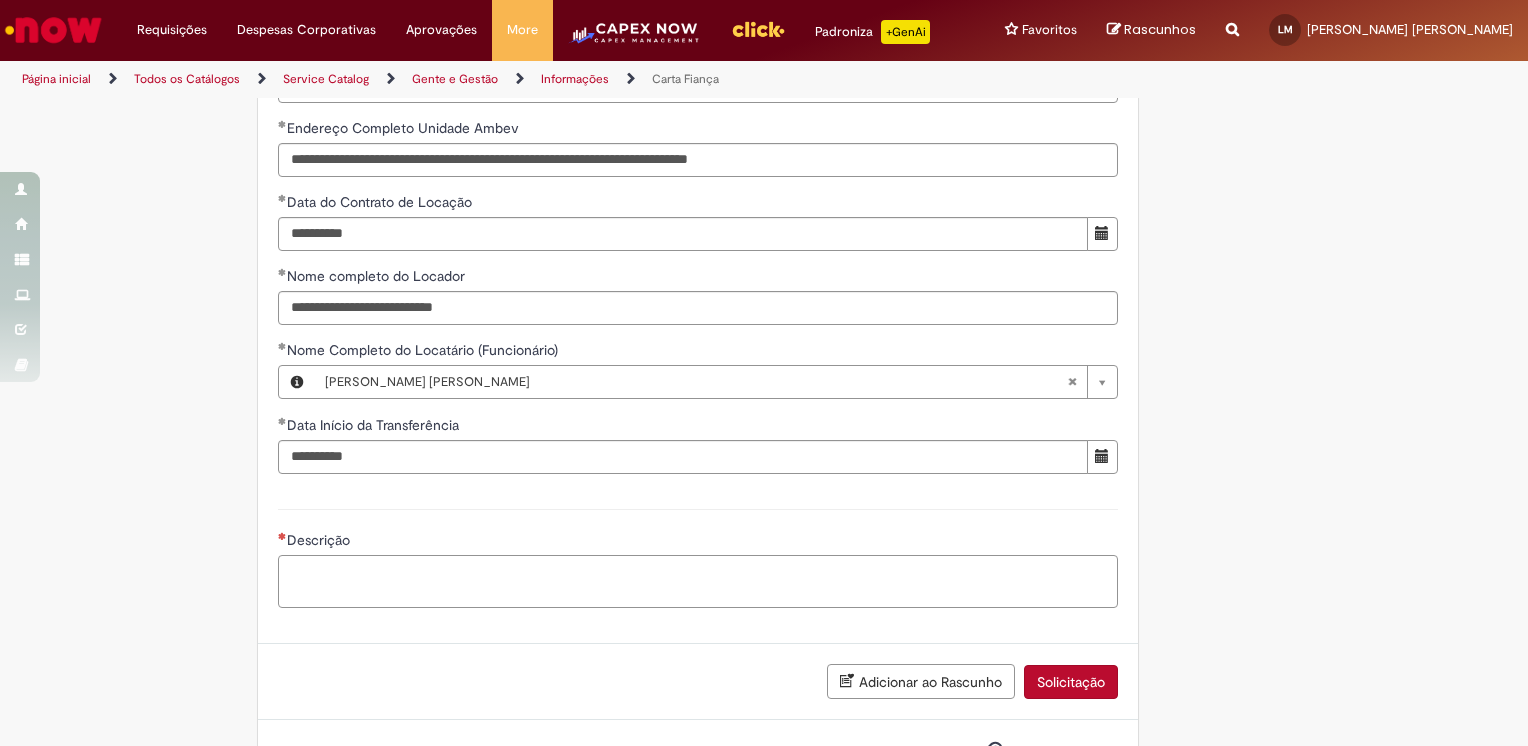 click on "Descrição" at bounding box center [698, 582] 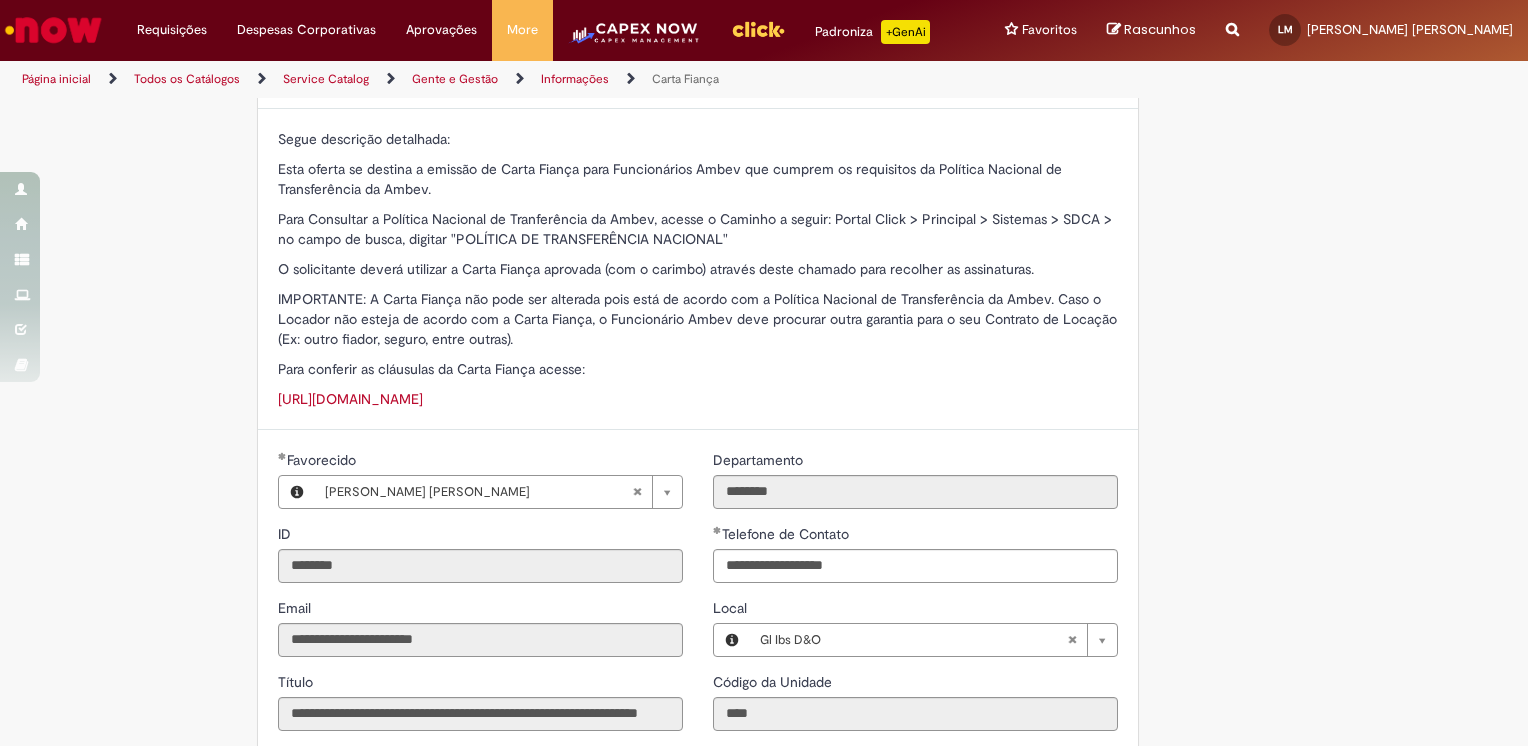 scroll, scrollTop: 139, scrollLeft: 0, axis: vertical 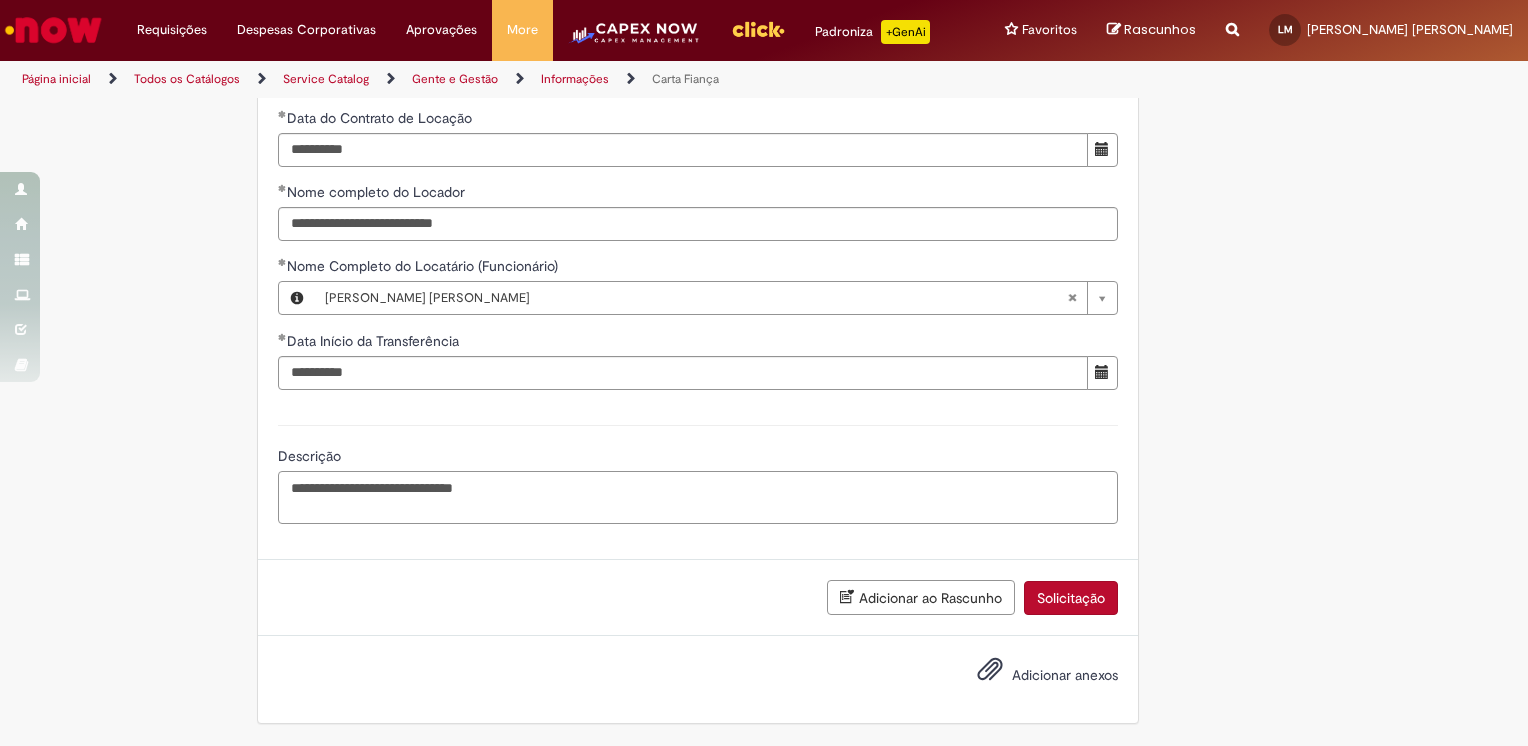 click on "**********" at bounding box center (698, 498) 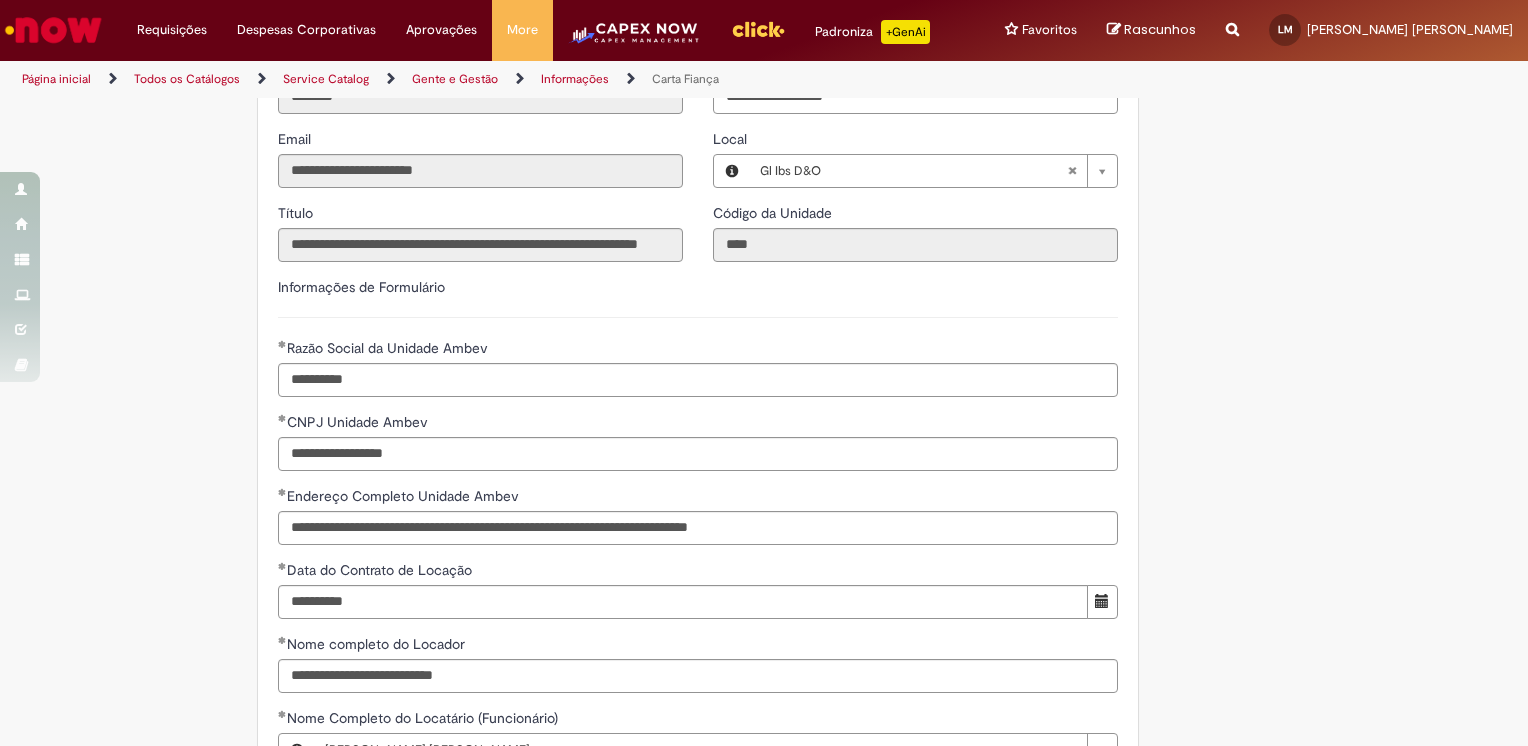 scroll, scrollTop: 1076, scrollLeft: 0, axis: vertical 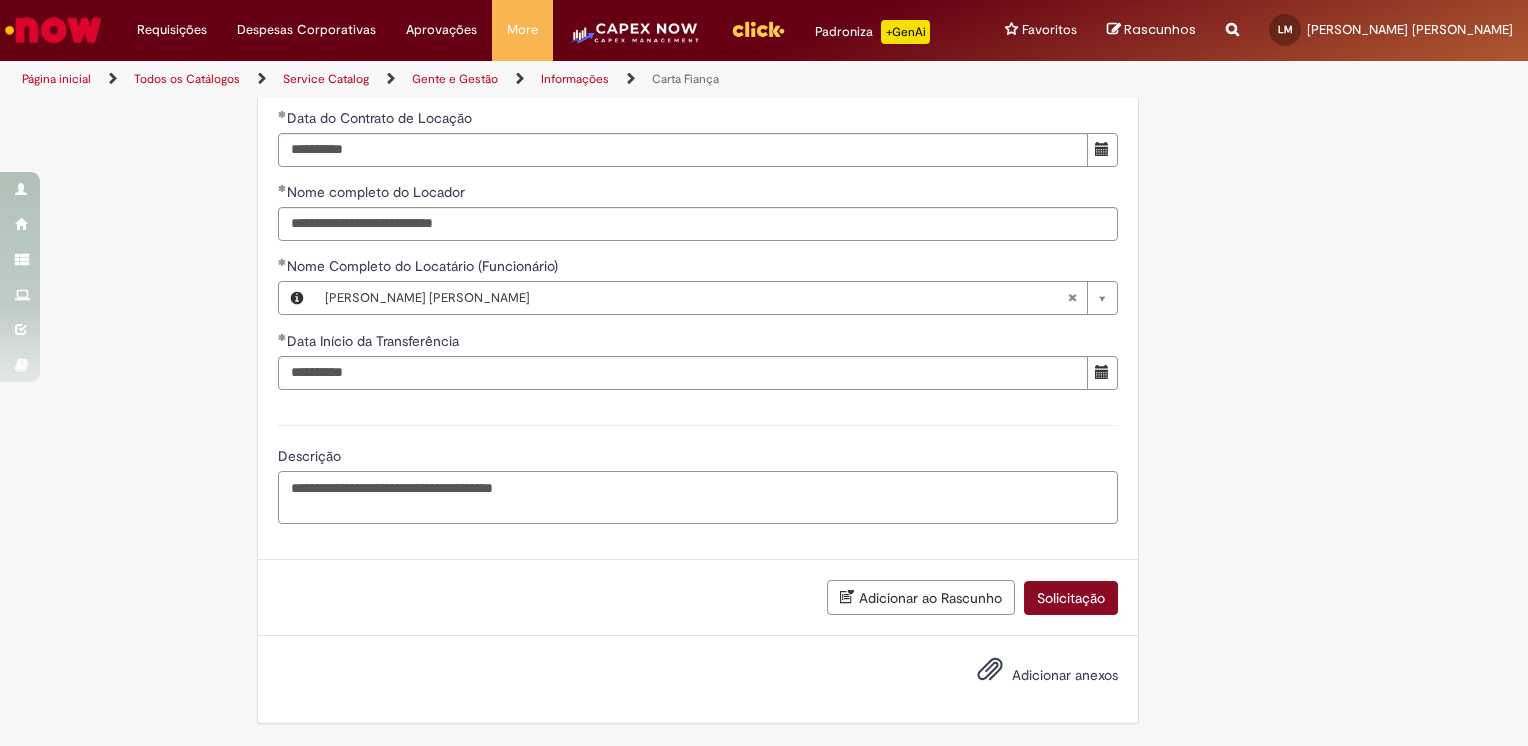 type on "**********" 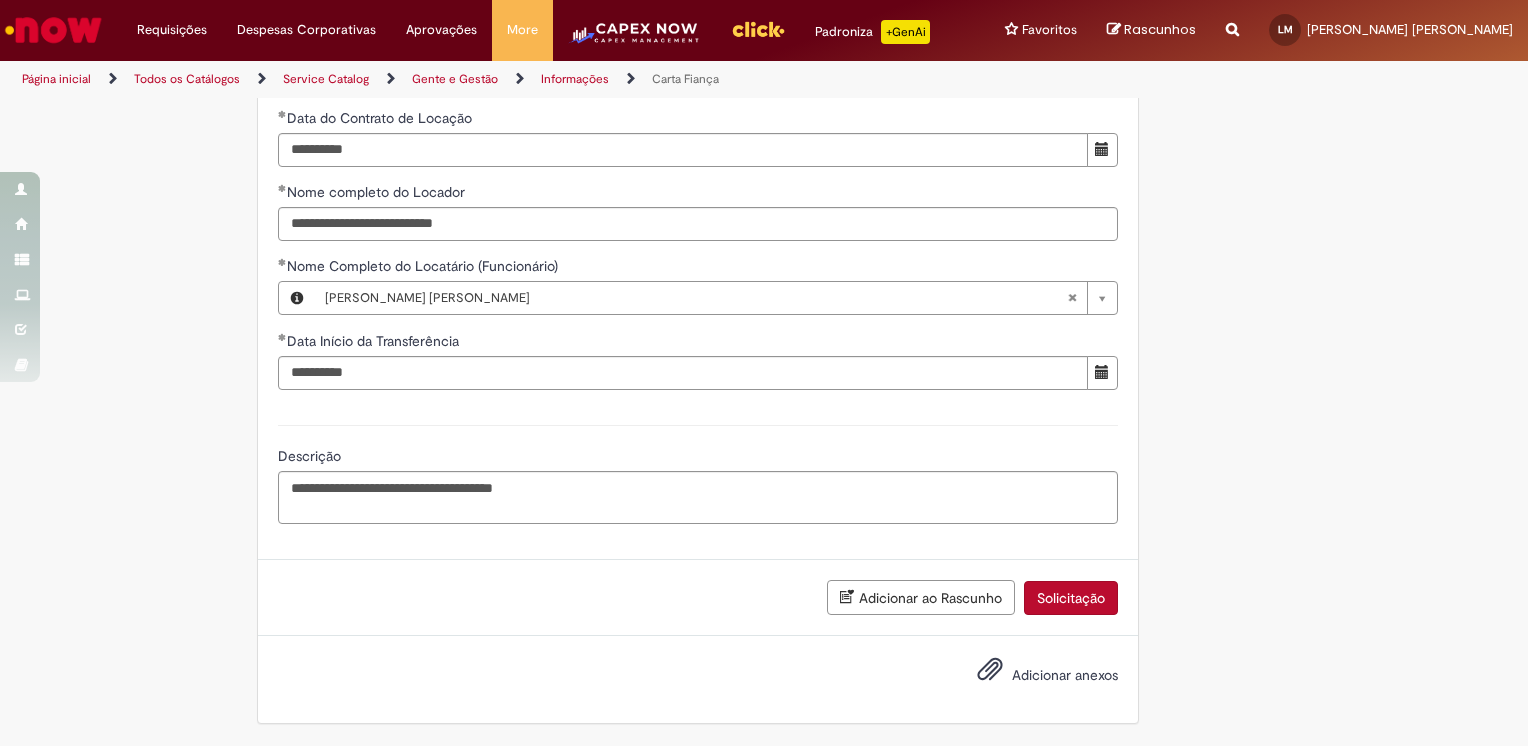 click on "Solicitação" at bounding box center (1071, 598) 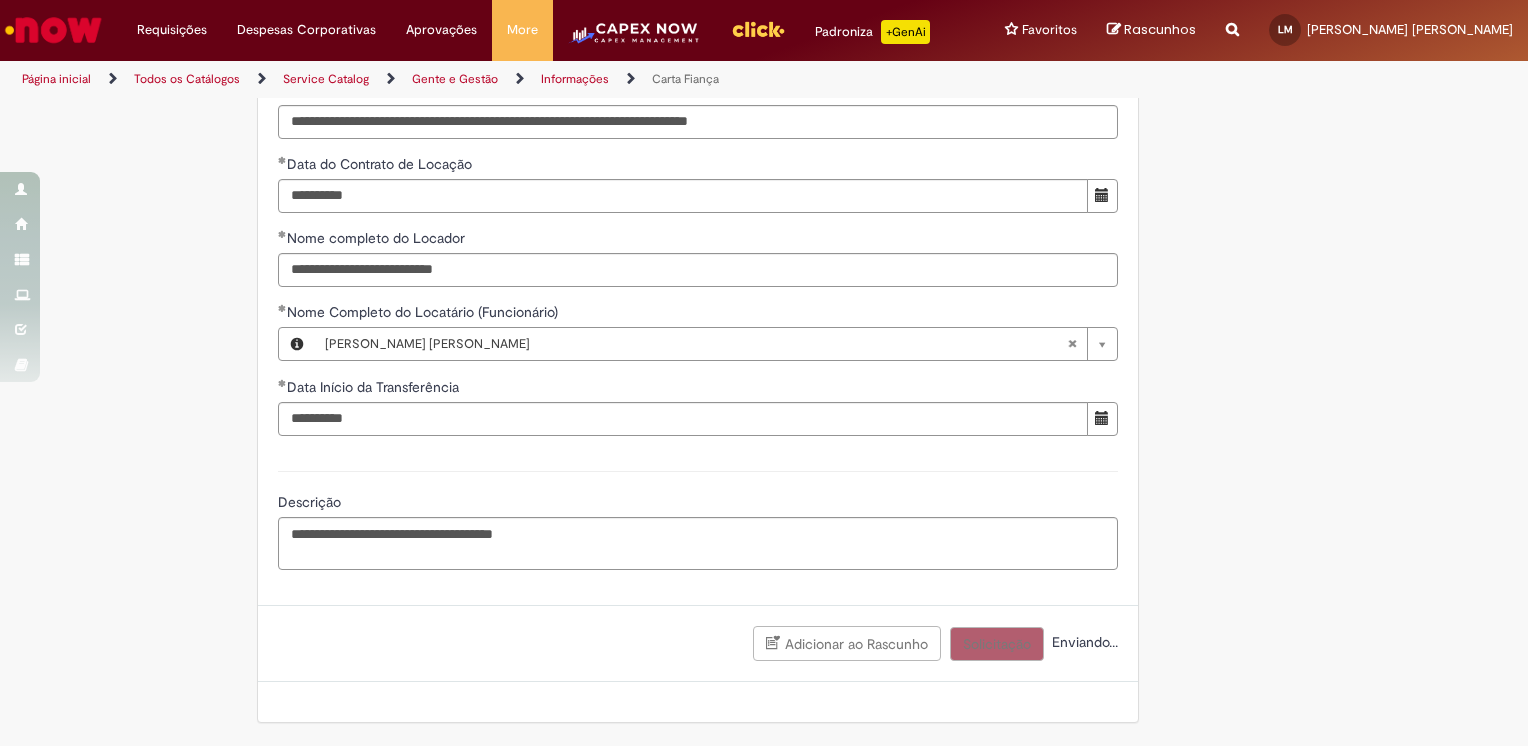 scroll, scrollTop: 1030, scrollLeft: 0, axis: vertical 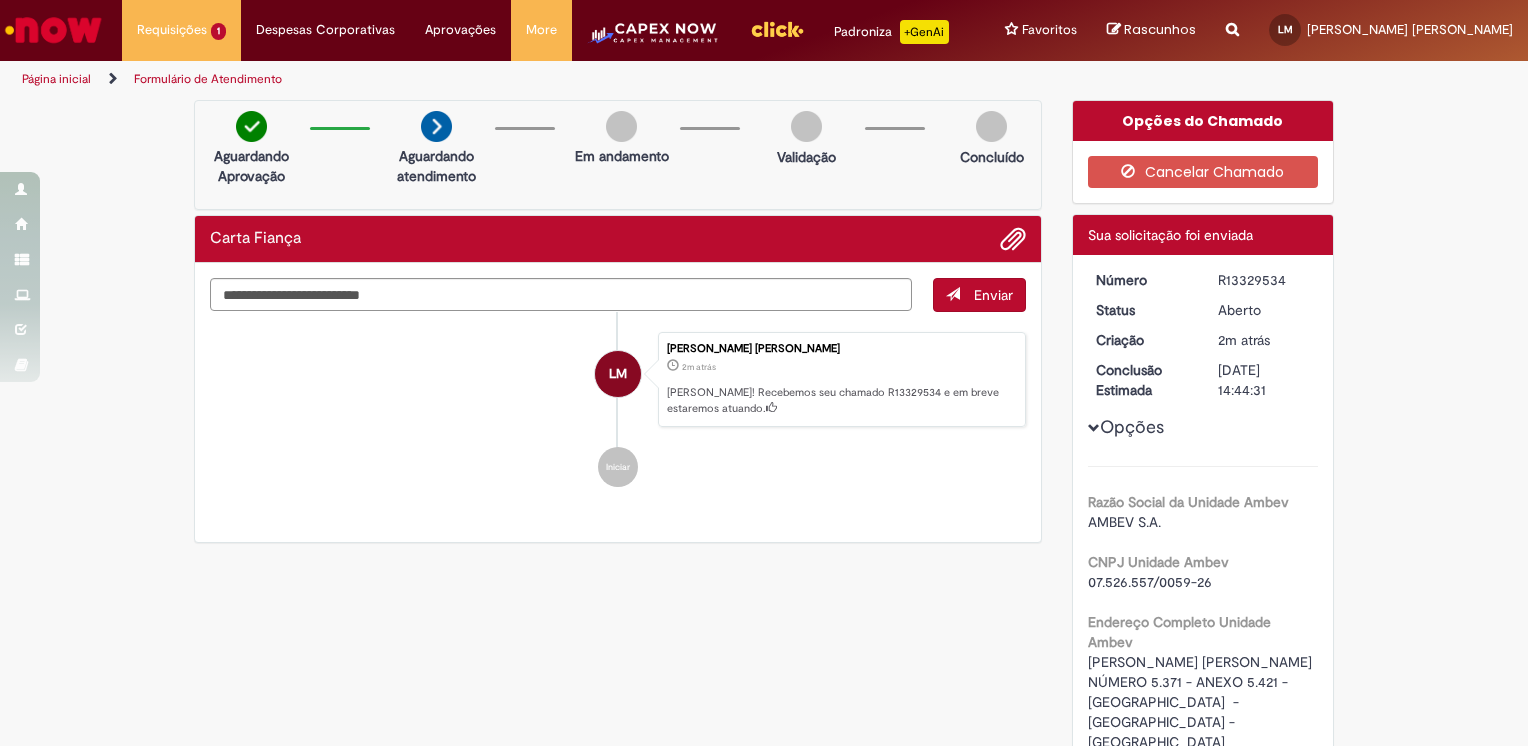 click on "Verificar Código [PERSON_NAME]
Aguardando Aprovação
Aguardando atendimento
Em andamento
Validação
Concluído
Carta Fiança
Enviar
[PERSON_NAME] [PERSON_NAME]
2m atrás 2 minutos atrás
[PERSON_NAME]! Recebemos seu chamado R13329534 e em breve estaremos atuando.
Iniciar
Opções do Chamado
Cancelar Chamado" at bounding box center (764, 709) 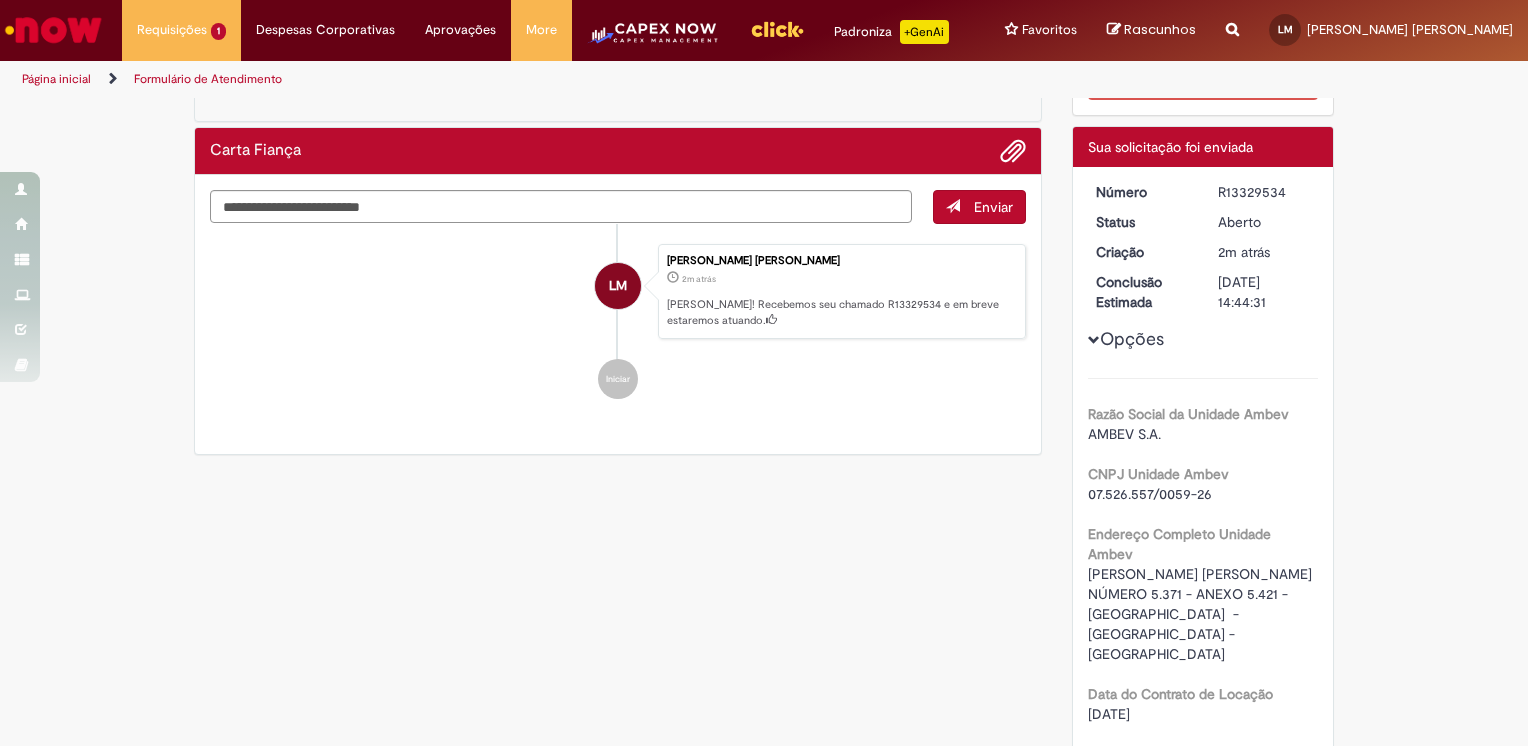 scroll, scrollTop: 0, scrollLeft: 0, axis: both 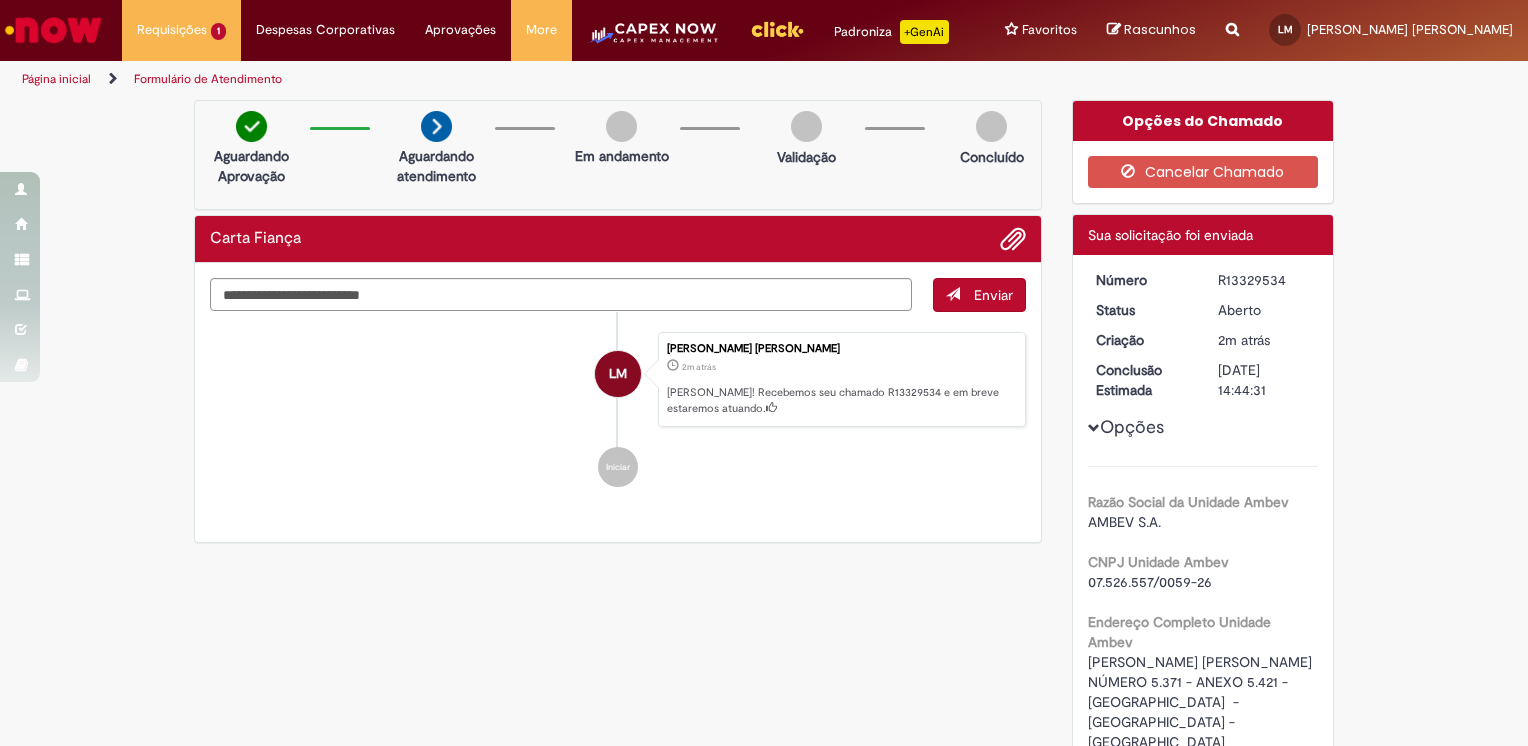 click on "Verificar Código [PERSON_NAME]
Aguardando Aprovação
Aguardando atendimento
Em andamento
Validação
Concluído
Carta Fiança
Enviar
[PERSON_NAME] [PERSON_NAME]
2m atrás 2 minutos atrás
[PERSON_NAME]! Recebemos seu chamado R13329534 e em breve estaremos atuando.
Iniciar
Opções do Chamado
Cancelar Chamado" at bounding box center [764, 709] 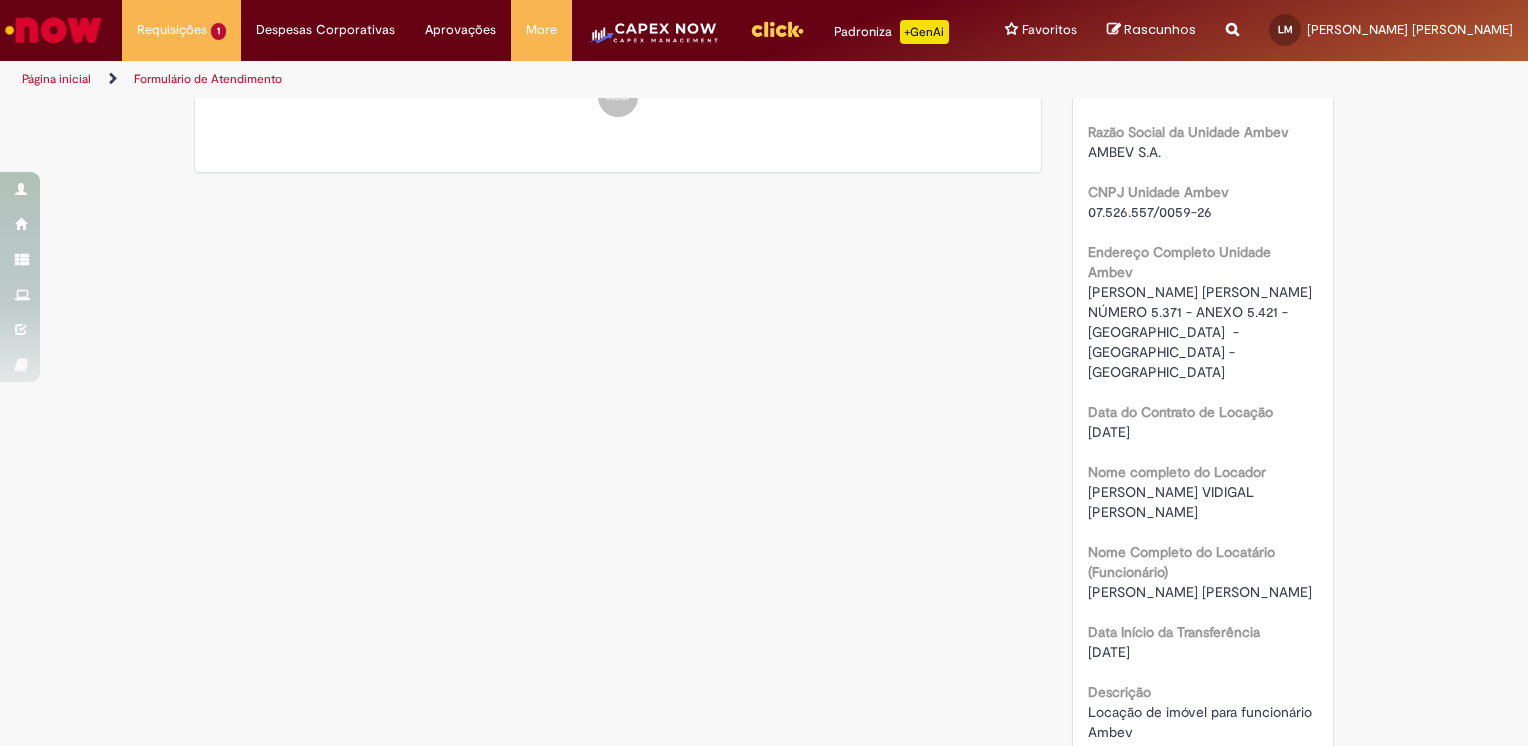 scroll, scrollTop: 400, scrollLeft: 0, axis: vertical 